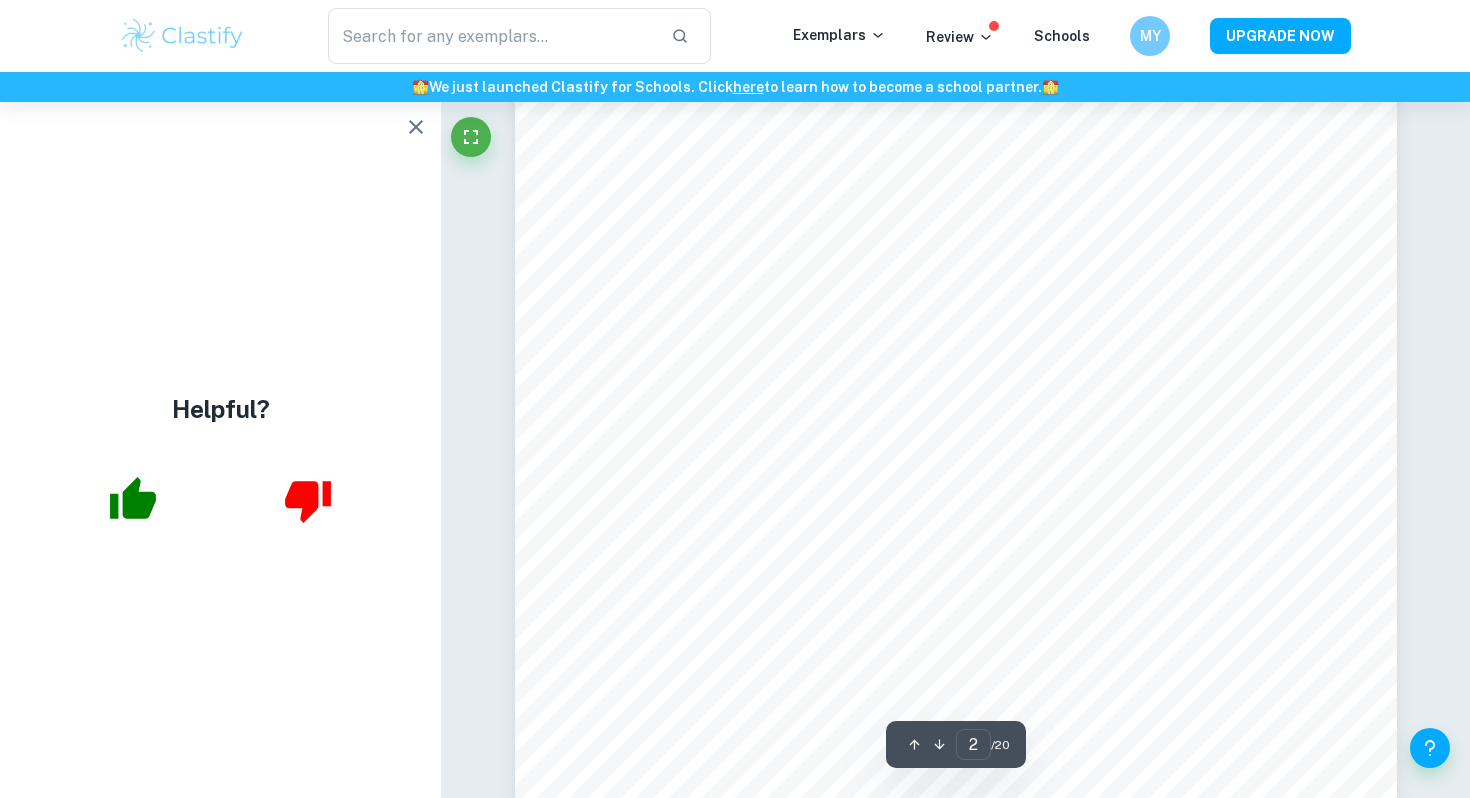 scroll, scrollTop: 1814, scrollLeft: 0, axis: vertical 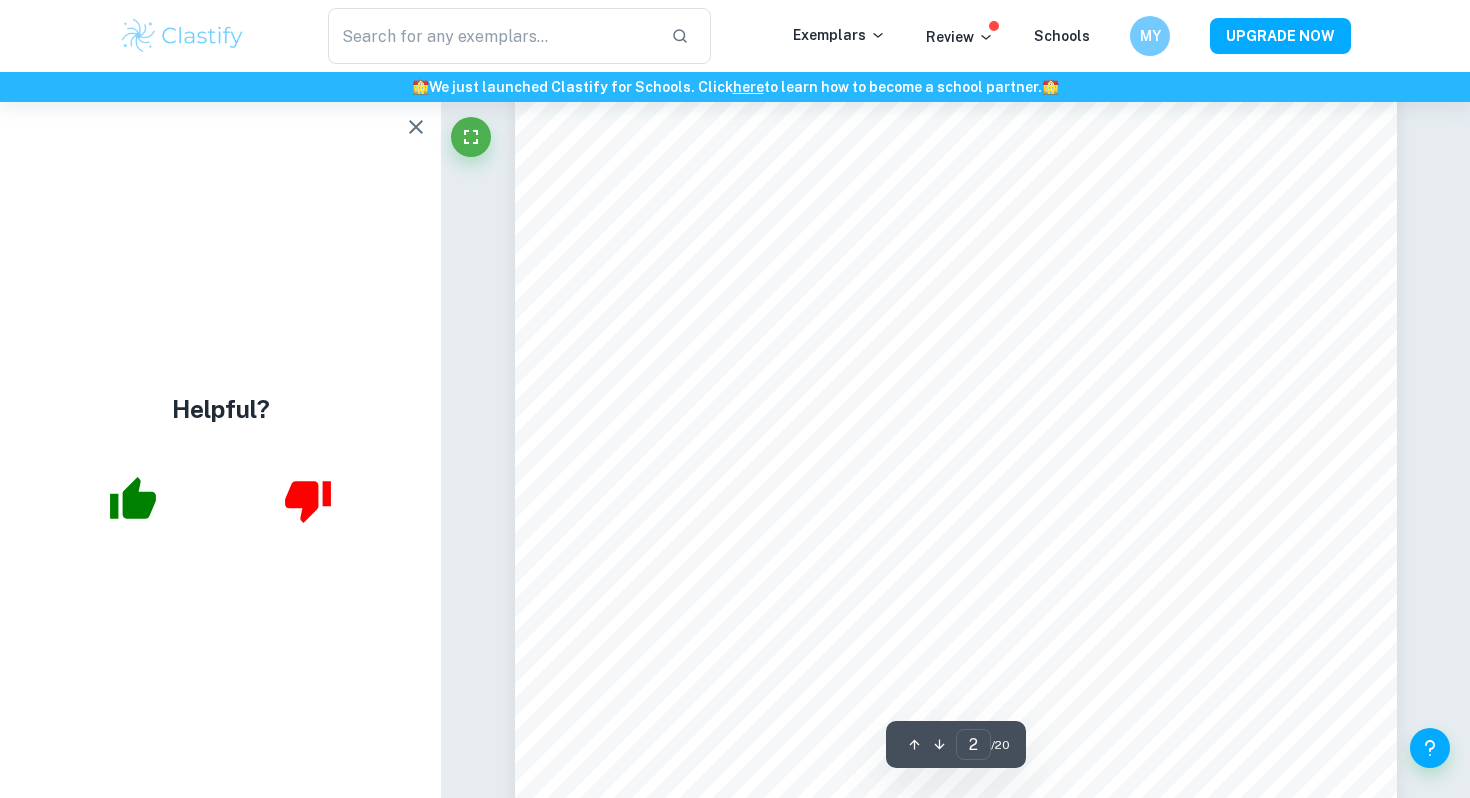 click 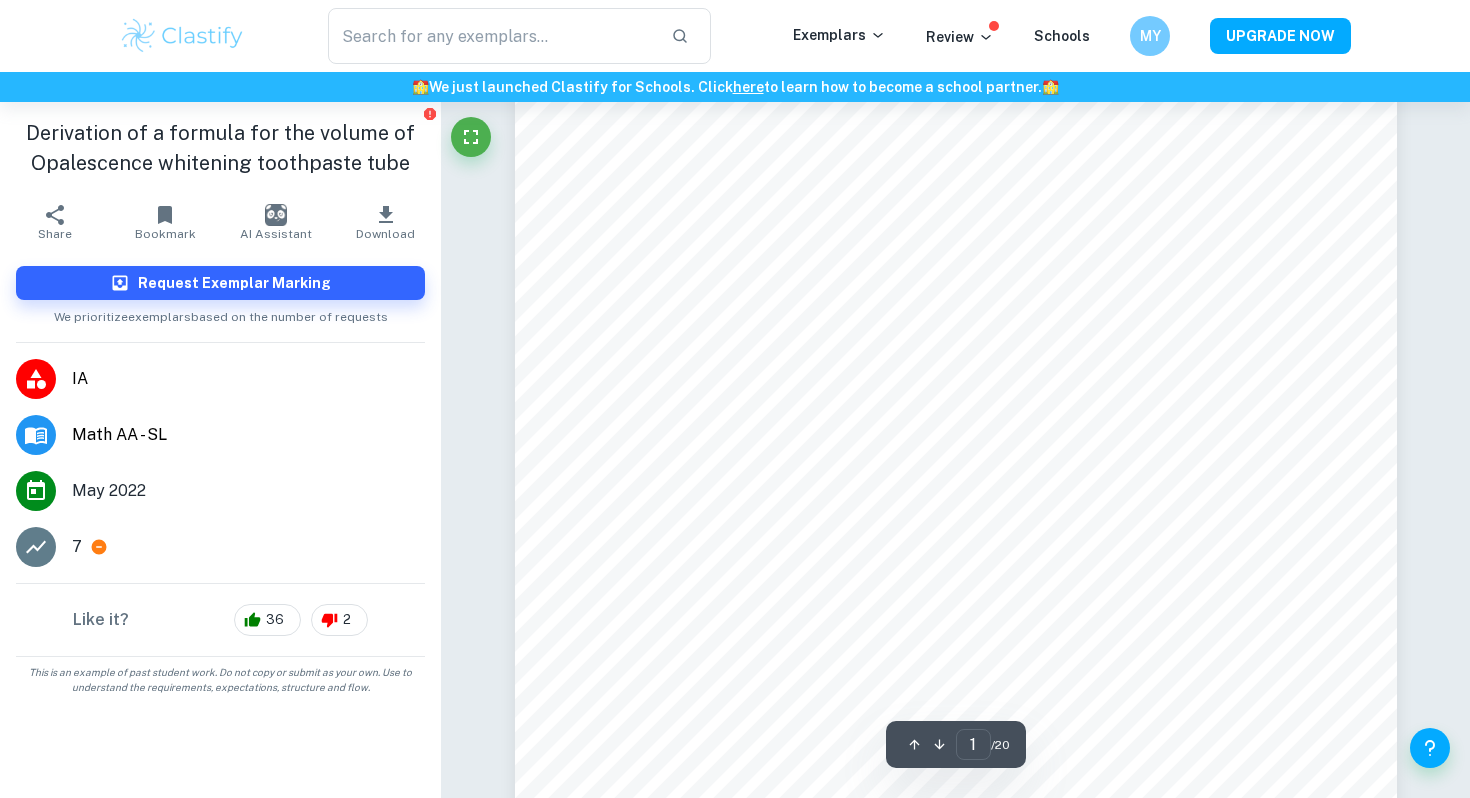 scroll, scrollTop: 0, scrollLeft: 0, axis: both 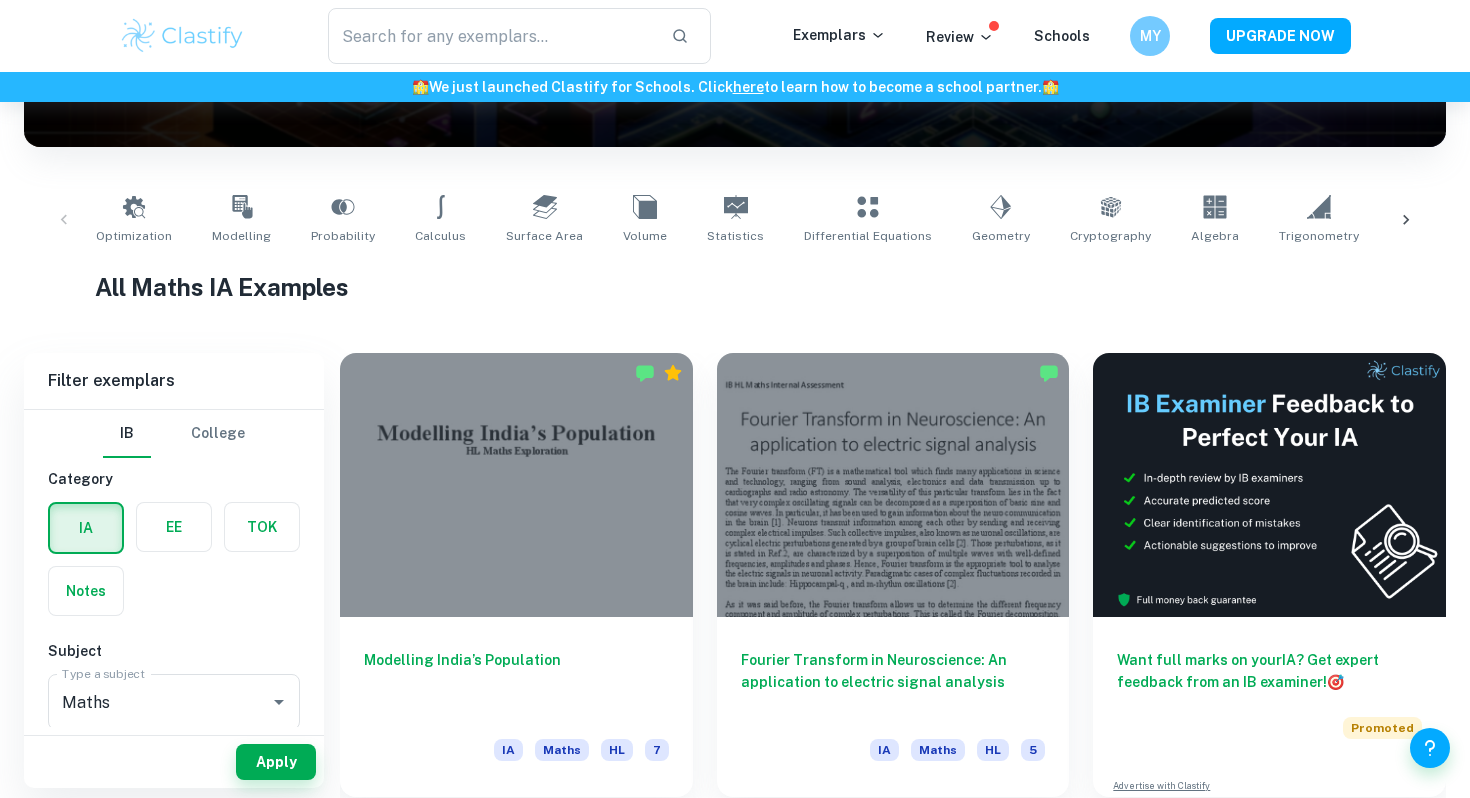 click 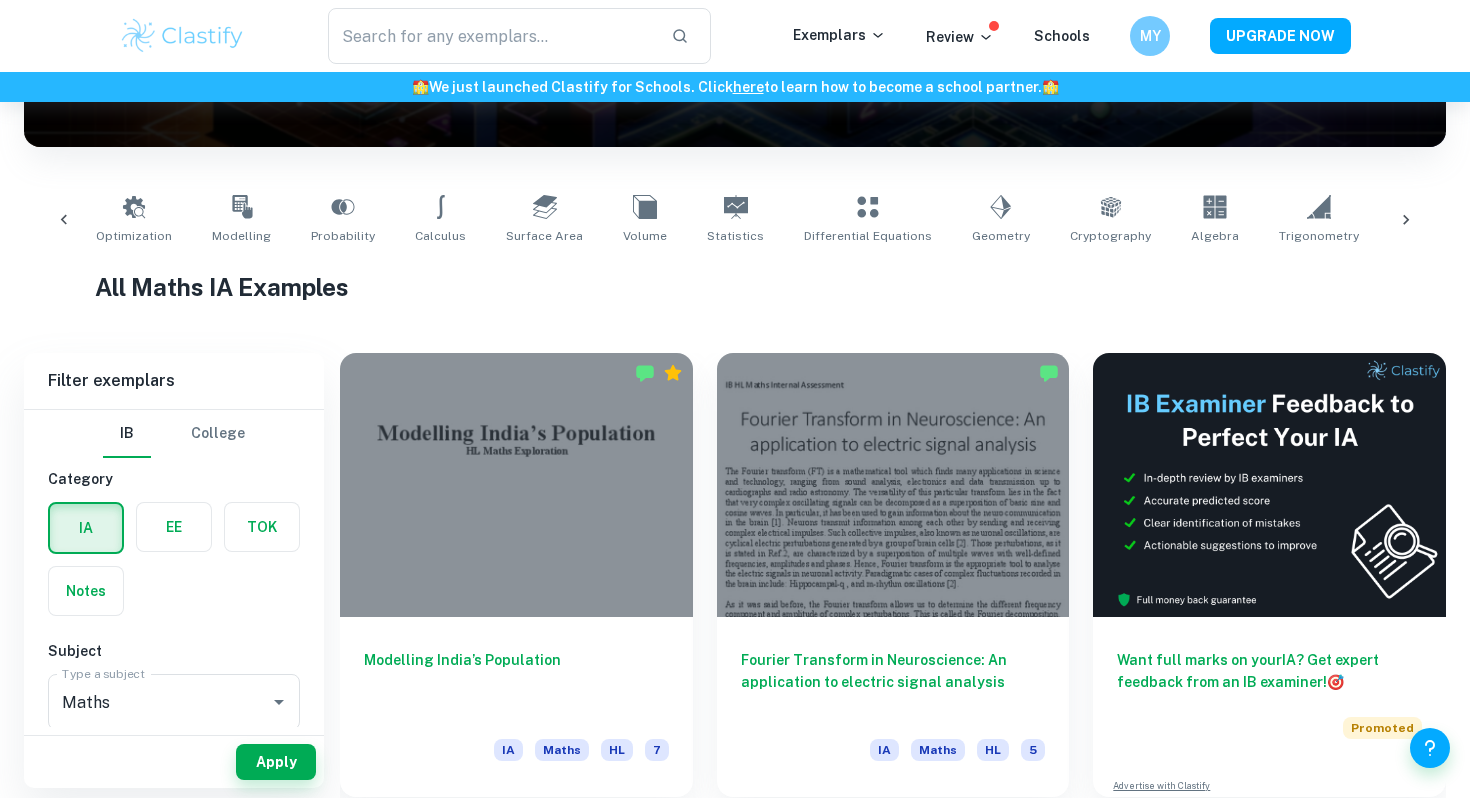 scroll, scrollTop: 0, scrollLeft: 380, axis: horizontal 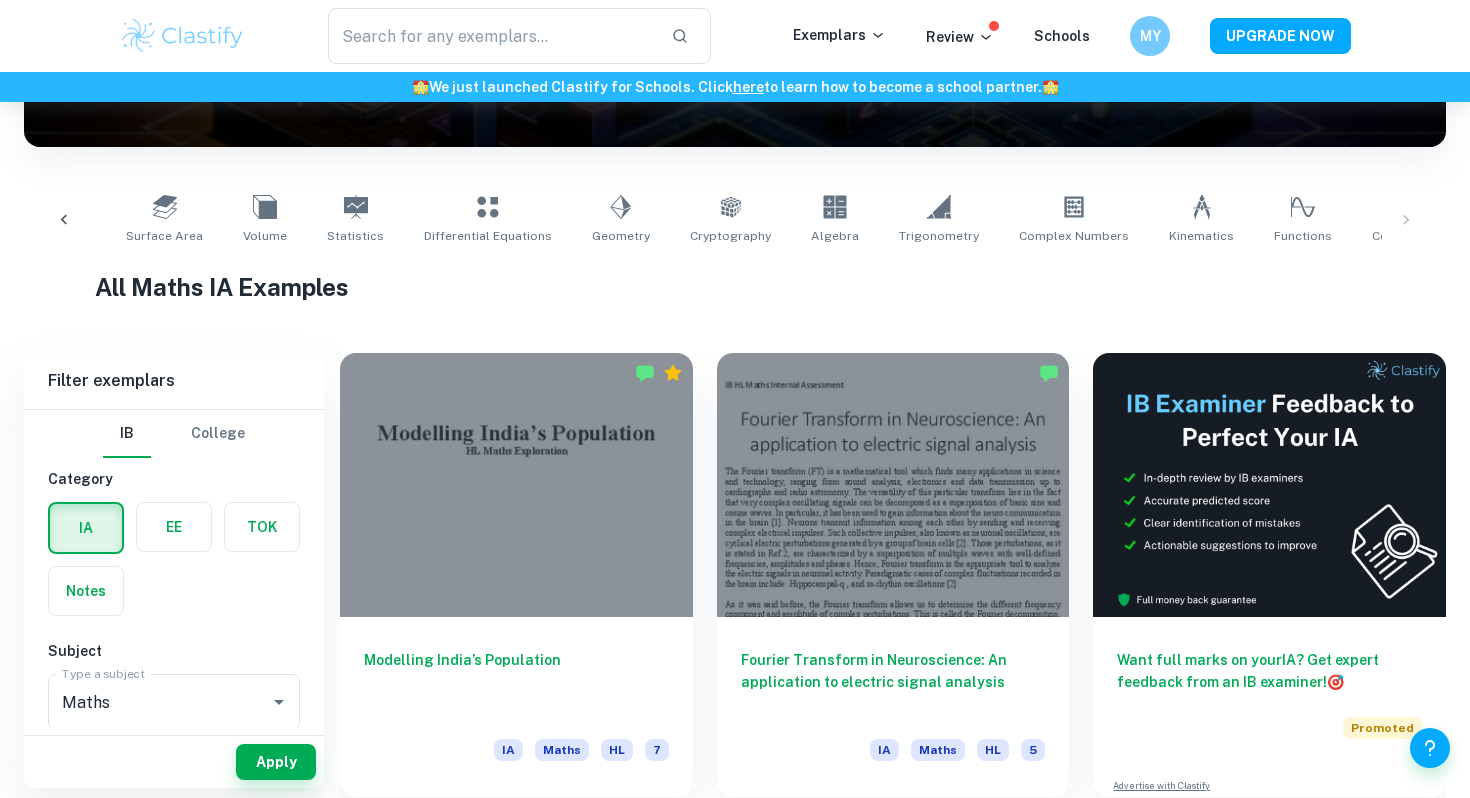 click on "Optimization Modelling Probability Calculus Surface Area Volume Statistics Differential Equations Geometry Cryptography Algebra Trigonometry Complex Numbers Kinematics Functions Correlation" at bounding box center [735, 220] 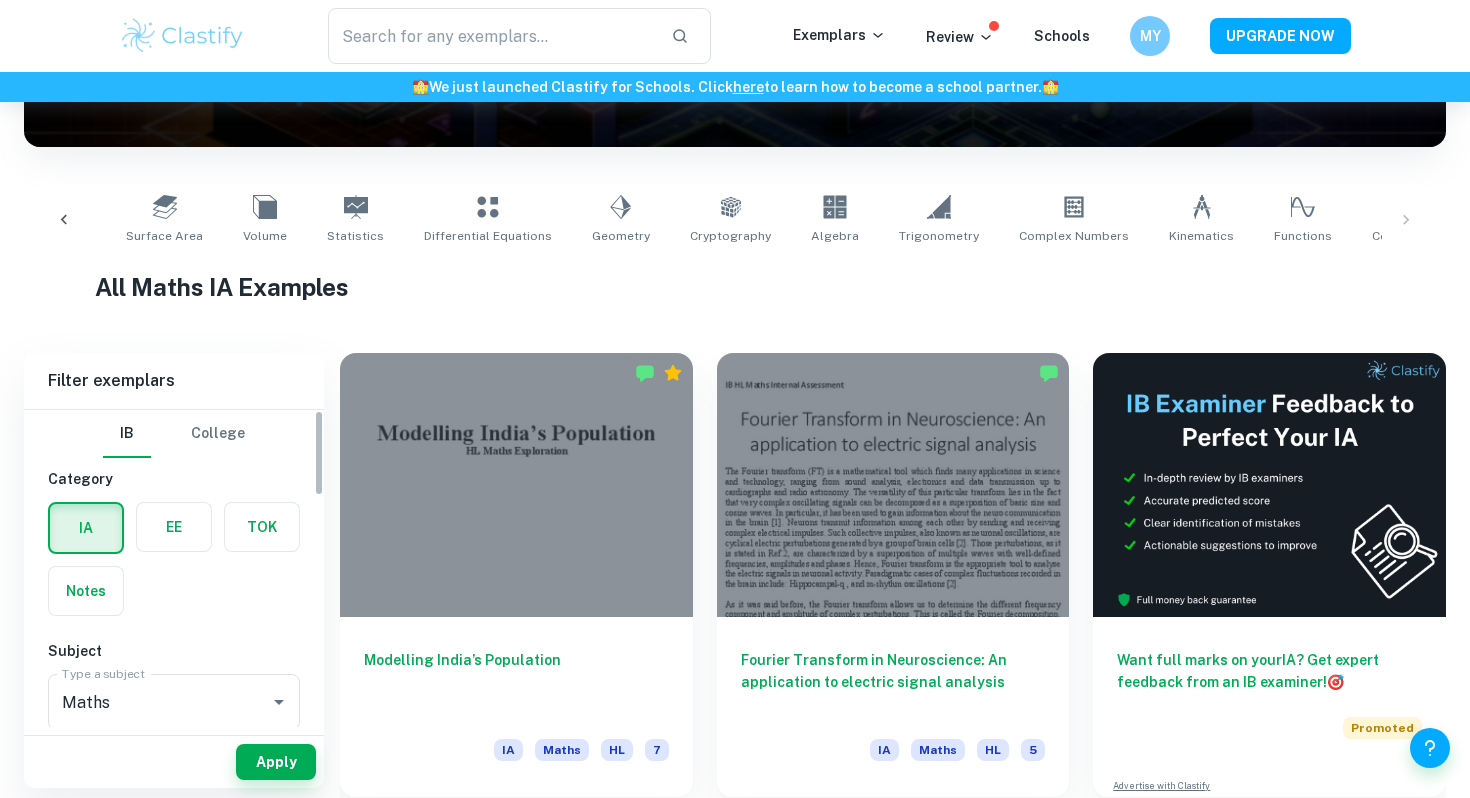 click at bounding box center [174, 527] 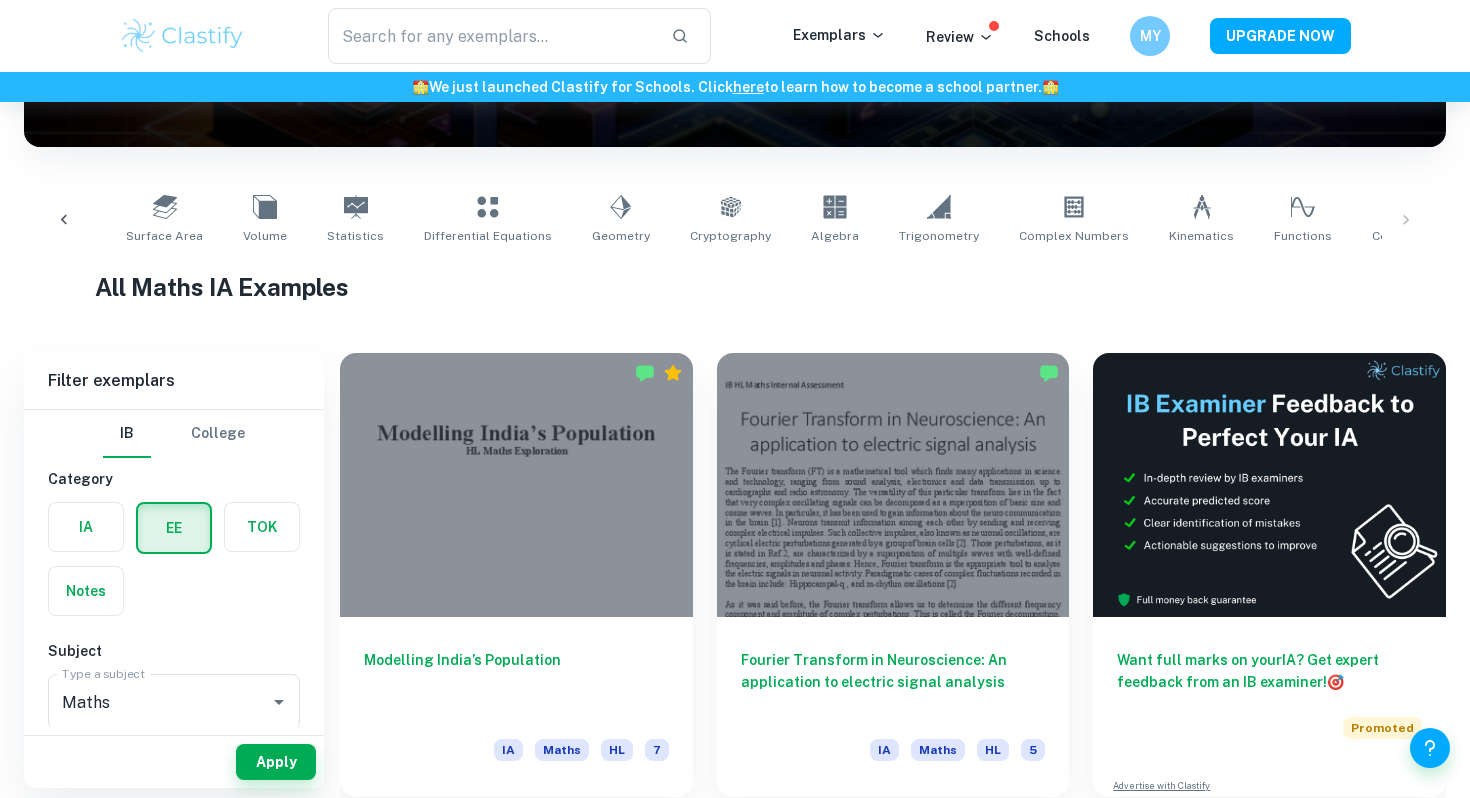 click at bounding box center [86, 527] 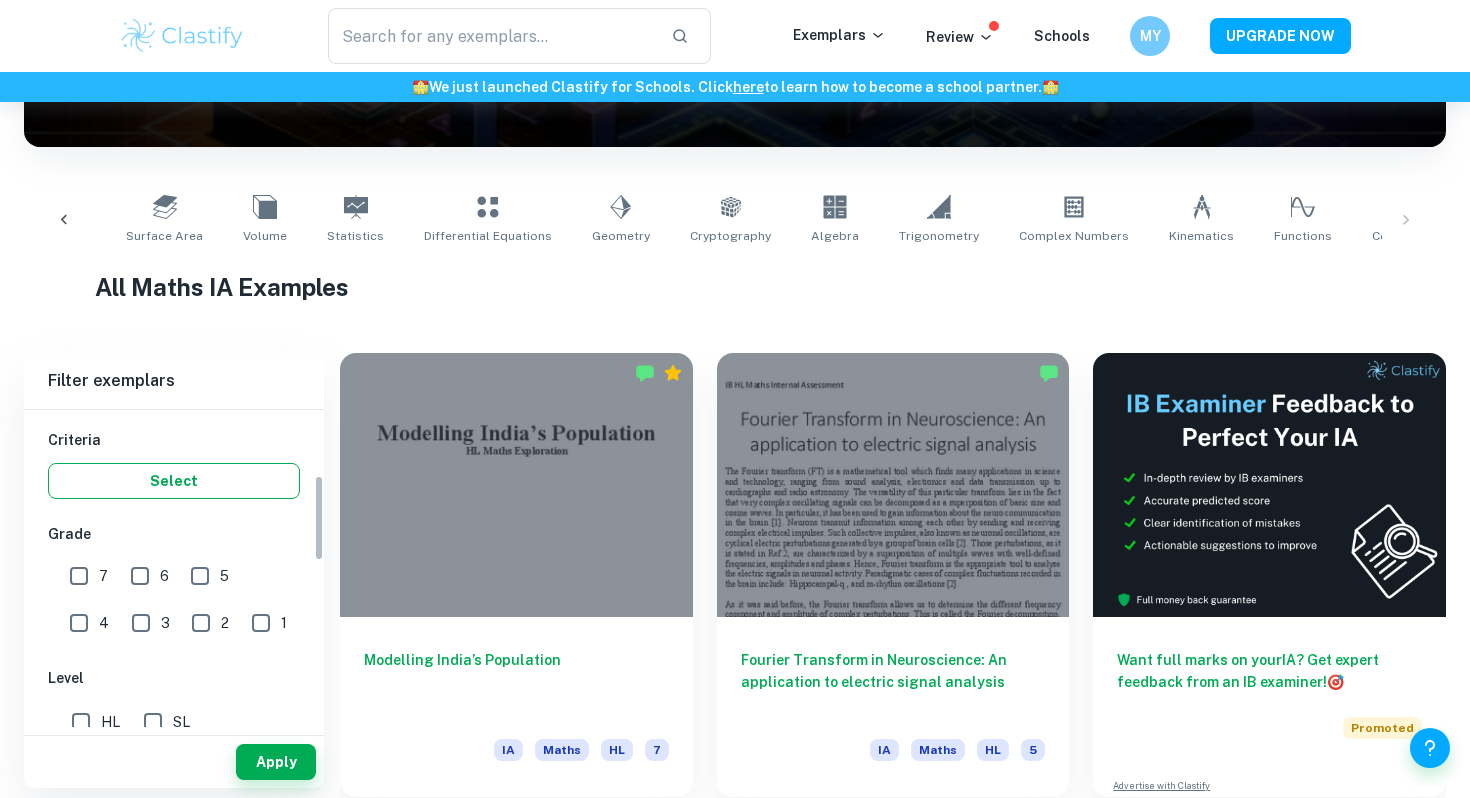 scroll, scrollTop: 360, scrollLeft: 0, axis: vertical 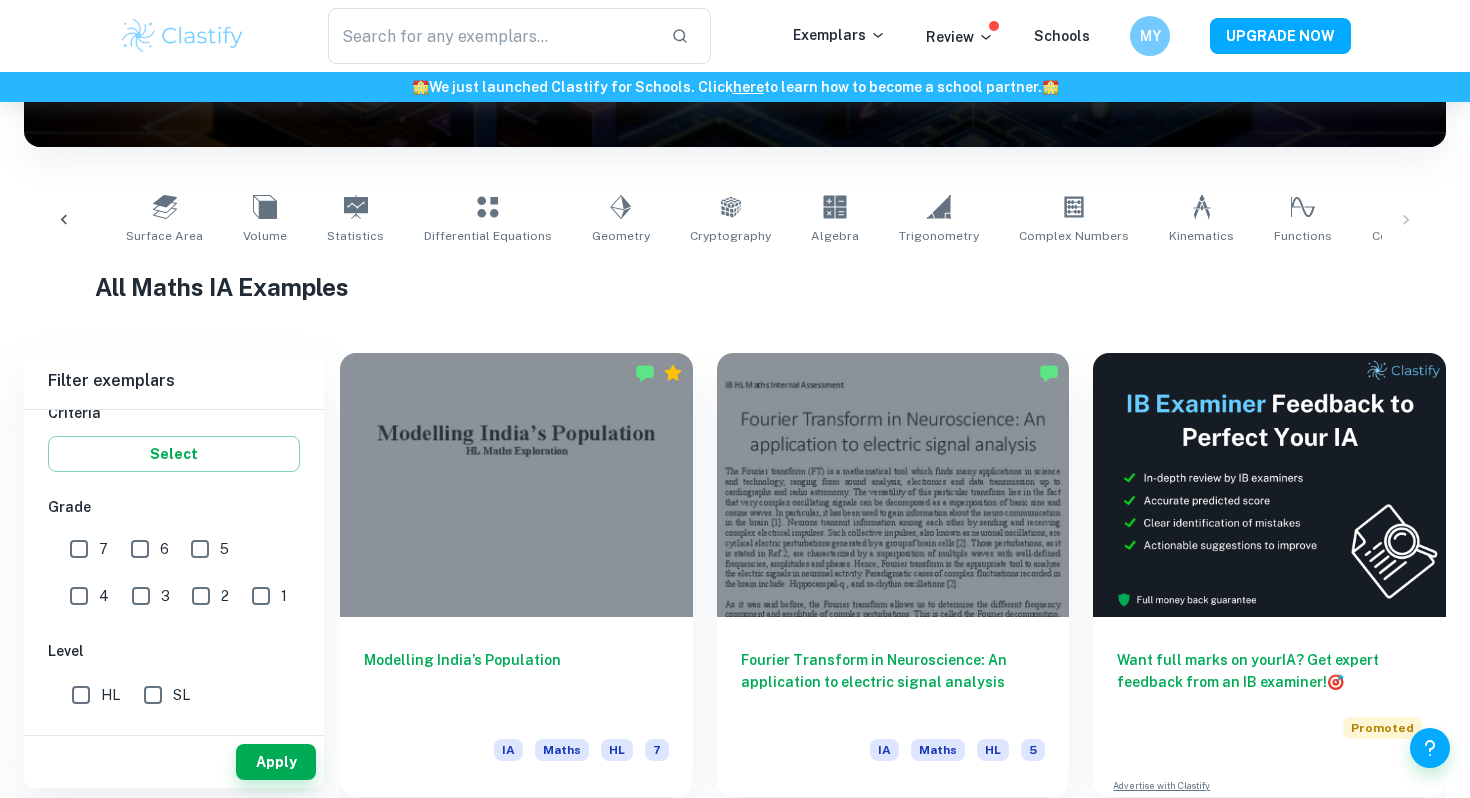 click on "7" at bounding box center [79, 549] 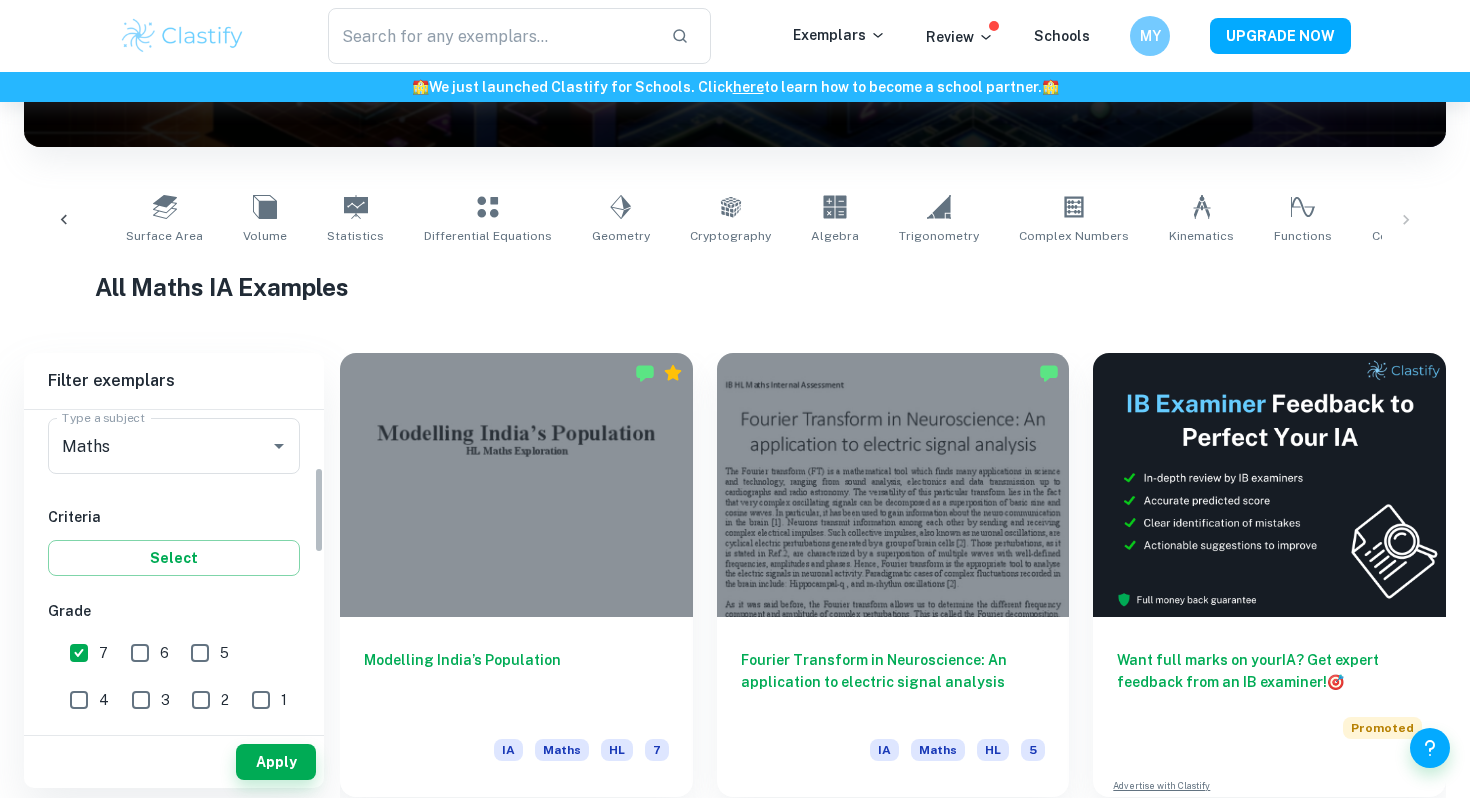 scroll, scrollTop: 210, scrollLeft: 0, axis: vertical 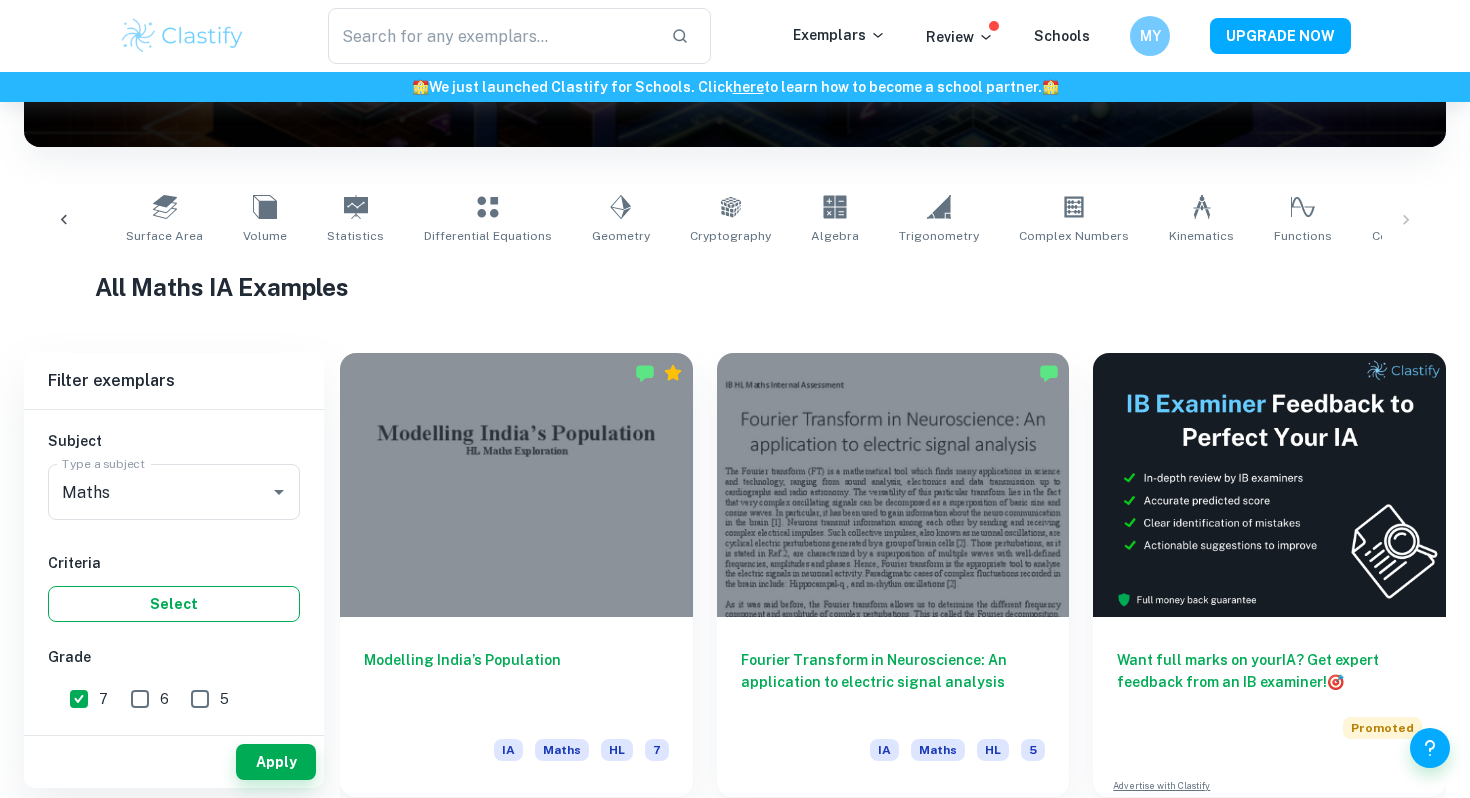 click on "Select" at bounding box center [174, 604] 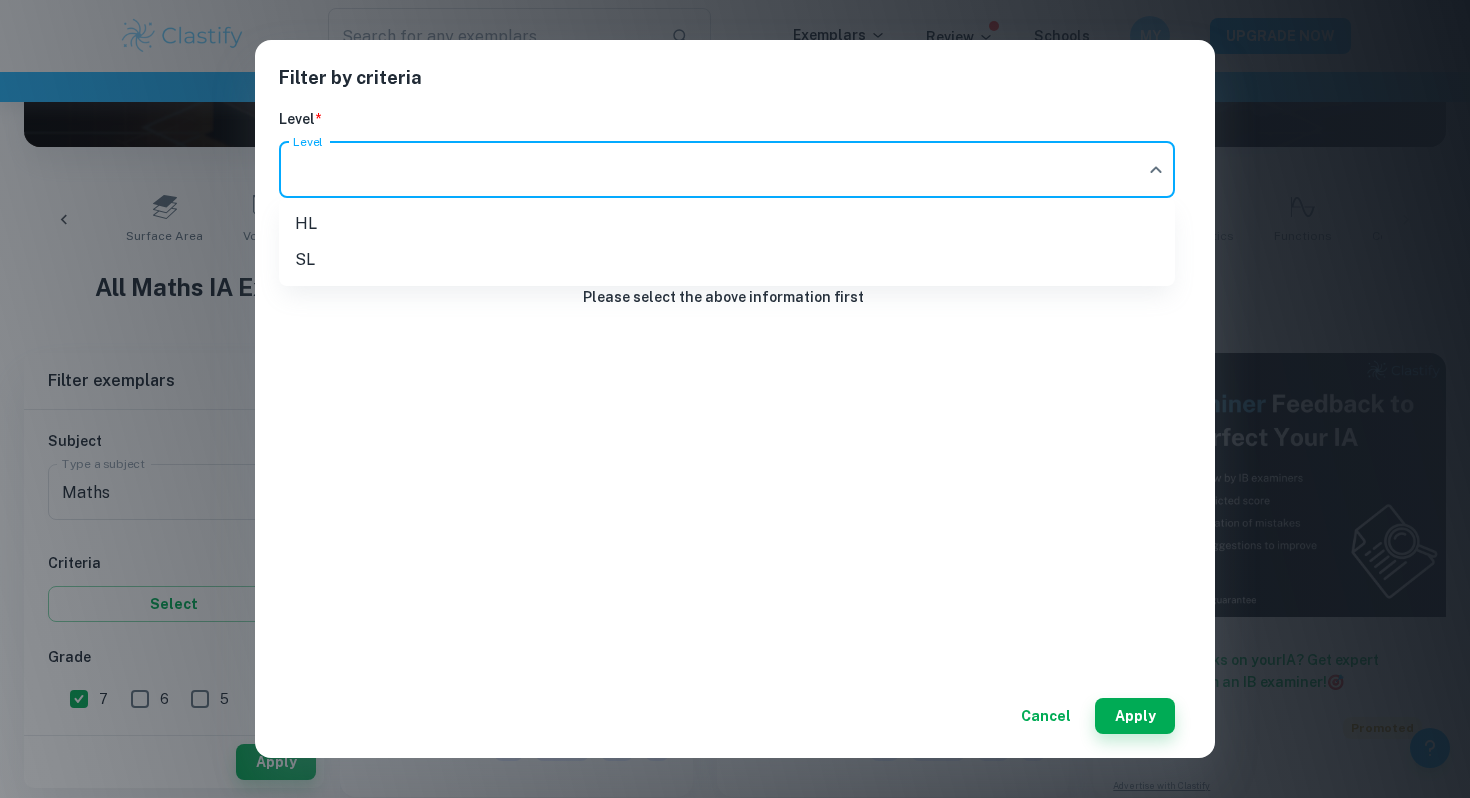 click on "We value your privacy We use cookies to enhance your browsing experience, serve personalised ads or content, and analyse our traffic. By clicking "Accept All", you consent to our use of cookies.   Cookie Policy Customise   Reject All   Accept All   Customise Consent Preferences   We use cookies to help you navigate efficiently and perform certain functions. You will find detailed information about all cookies under each consent category below. The cookies that are categorised as "Necessary" are stored on your browser as they are essential for enabling the basic functionalities of the site. ...  Show more For more information on how Google's third-party cookies operate and handle your data, see:   Google Privacy Policy Necessary Always Active Necessary cookies are required to enable the basic features of this site, such as providing secure log-in or adjusting your consent preferences. These cookies do not store any personally identifiable data. Functional Analytics Performance Advertisement Uncategorised" at bounding box center [735, 180] 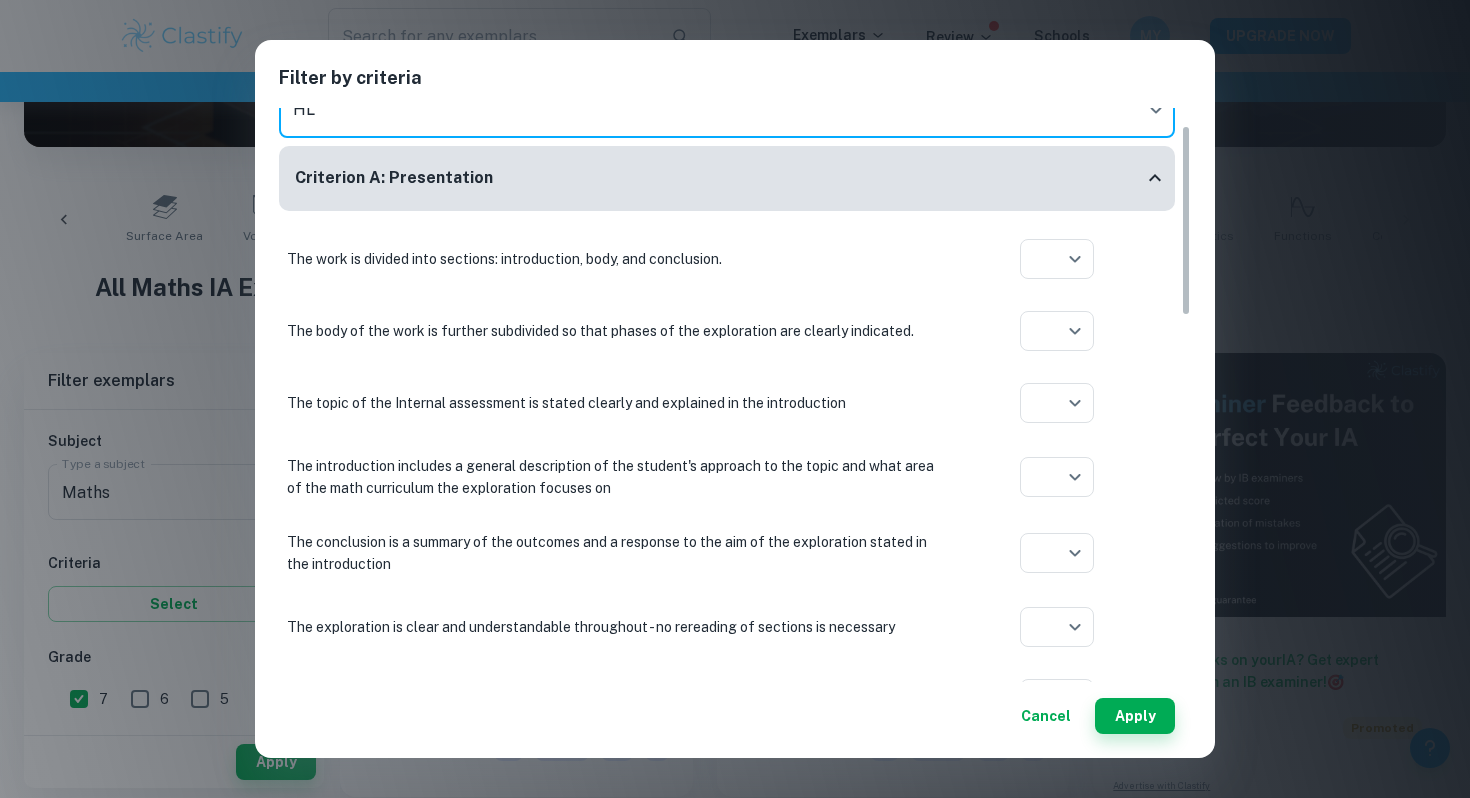 scroll, scrollTop: 52, scrollLeft: 0, axis: vertical 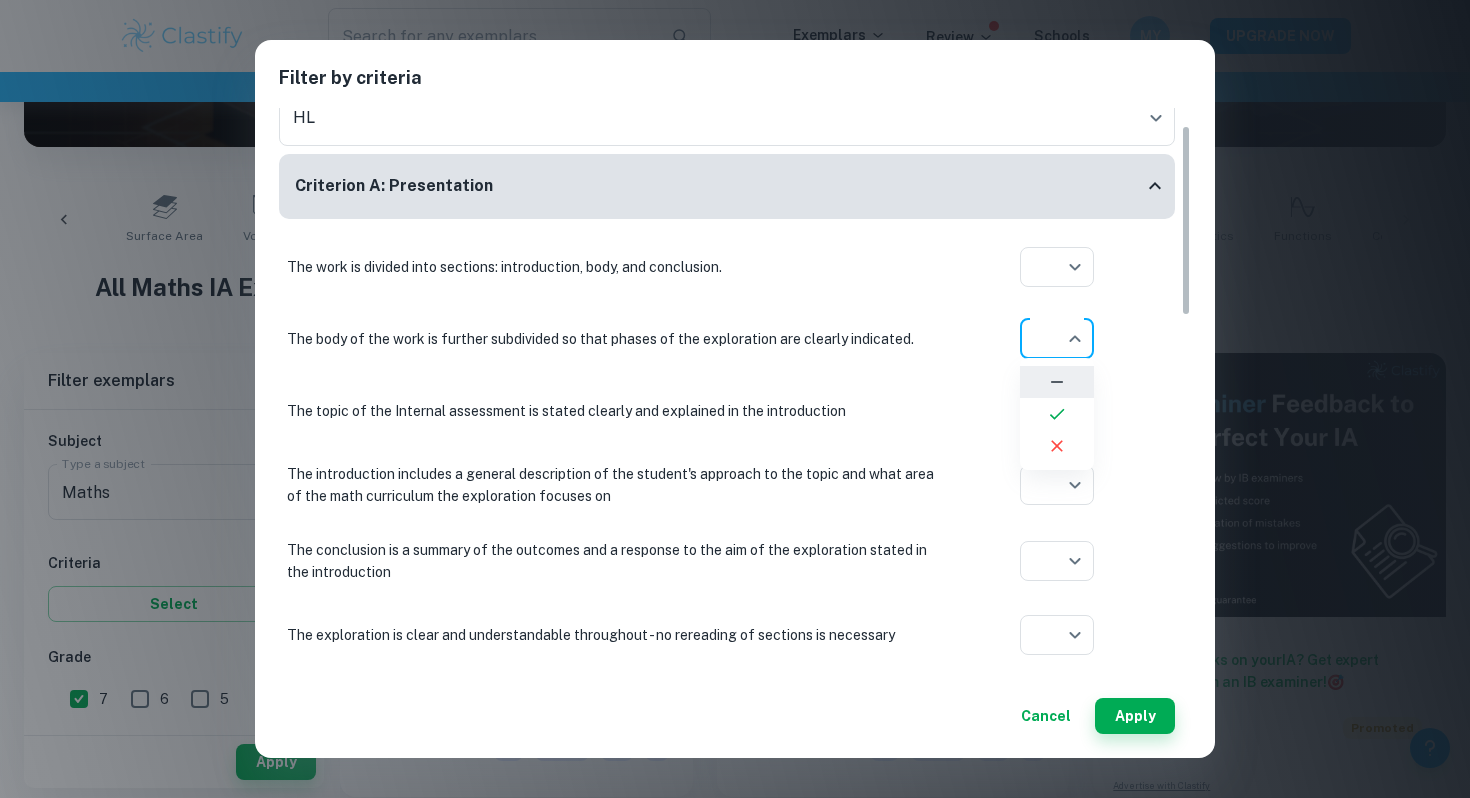 click on "We value your privacy We use cookies to enhance your browsing experience, serve personalised ads or content, and analyse our traffic. By clicking "Accept All", you consent to our use of cookies.   Cookie Policy Customise   Reject All   Accept All   Customise Consent Preferences   We use cookies to help you navigate efficiently and perform certain functions. You will find detailed information about all cookies under each consent category below. The cookies that are categorised as "Necessary" are stored on your browser as they are essential for enabling the basic functionalities of the site. ...  Show more For more information on how Google's third-party cookies operate and handle your data, see:   Google Privacy Policy Necessary Always Active Necessary cookies are required to enable the basic features of this site, such as providing secure log-in or adjusting your consent preferences. These cookies do not store any personally identifiable data. Functional Analytics Performance Advertisement Uncategorised" at bounding box center [735, 180] 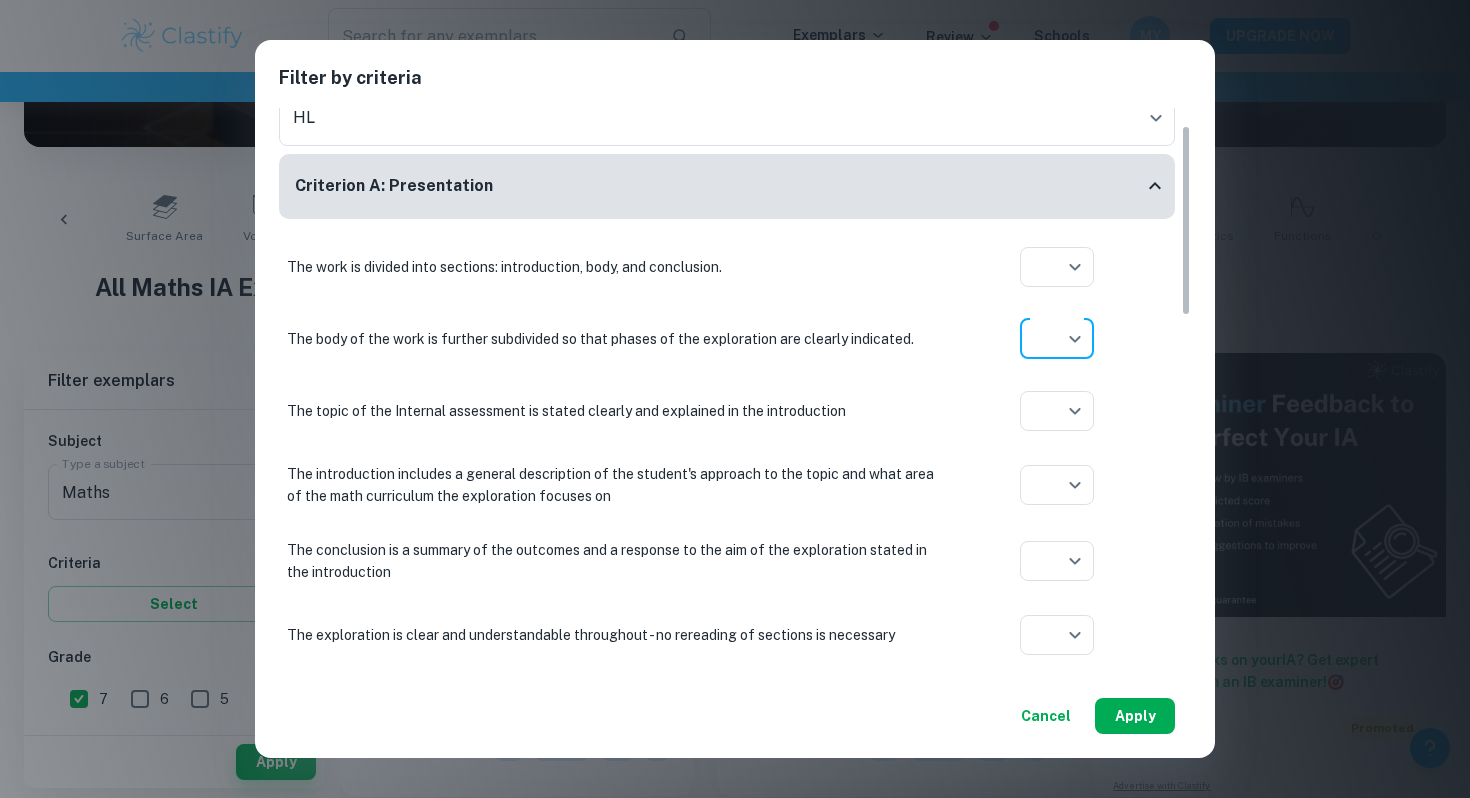 click on "Apply" at bounding box center [1135, 716] 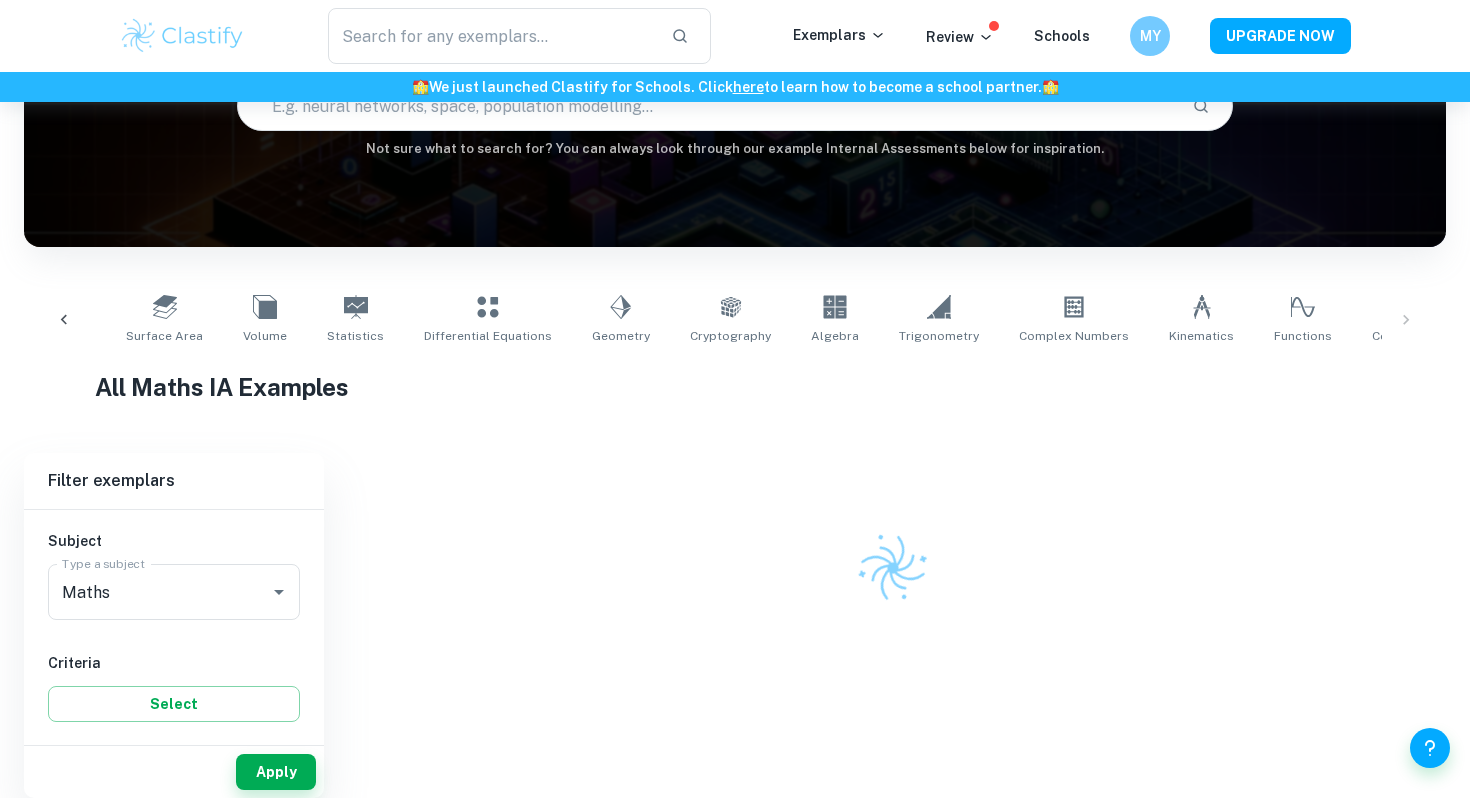 scroll, scrollTop: 311, scrollLeft: 0, axis: vertical 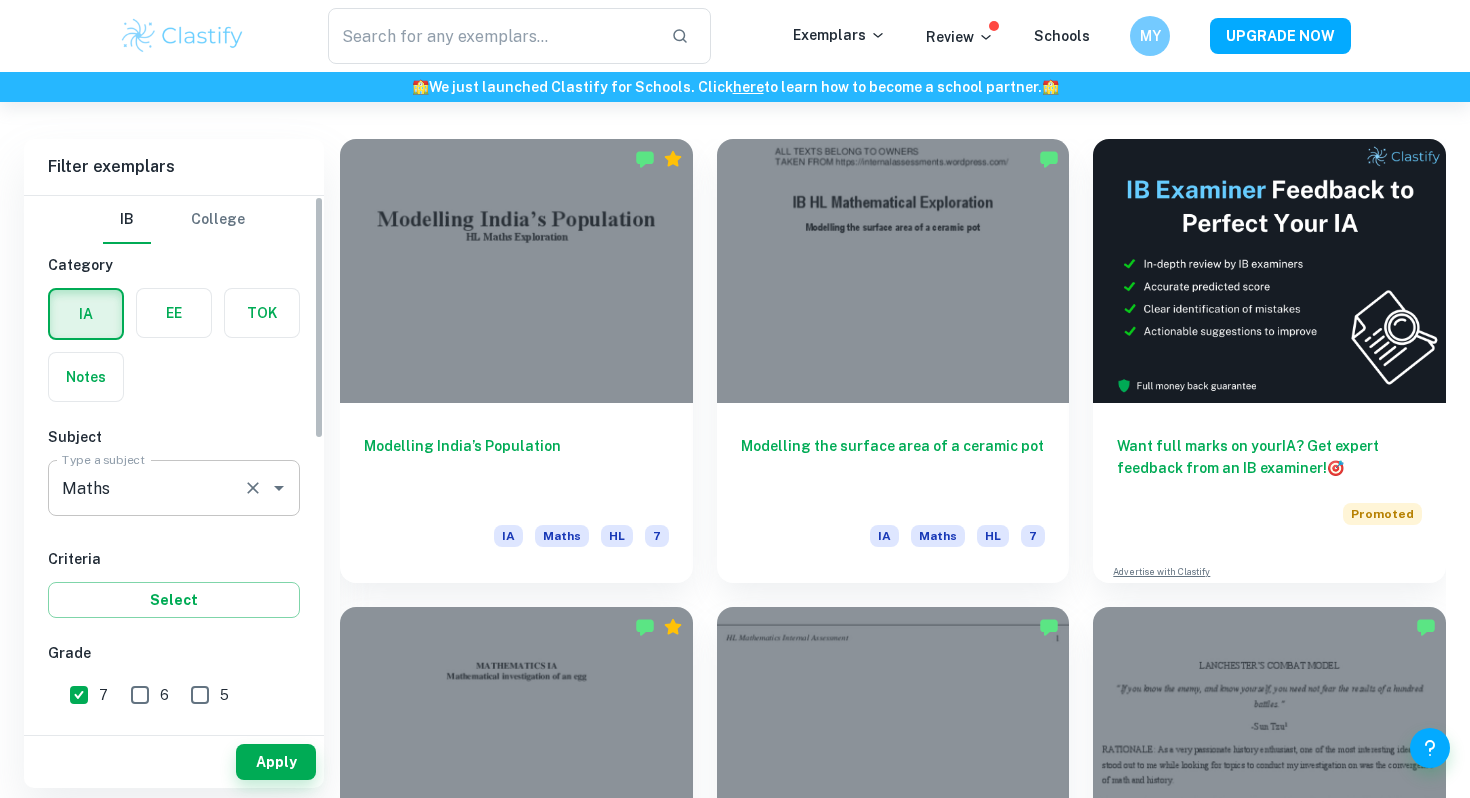 click 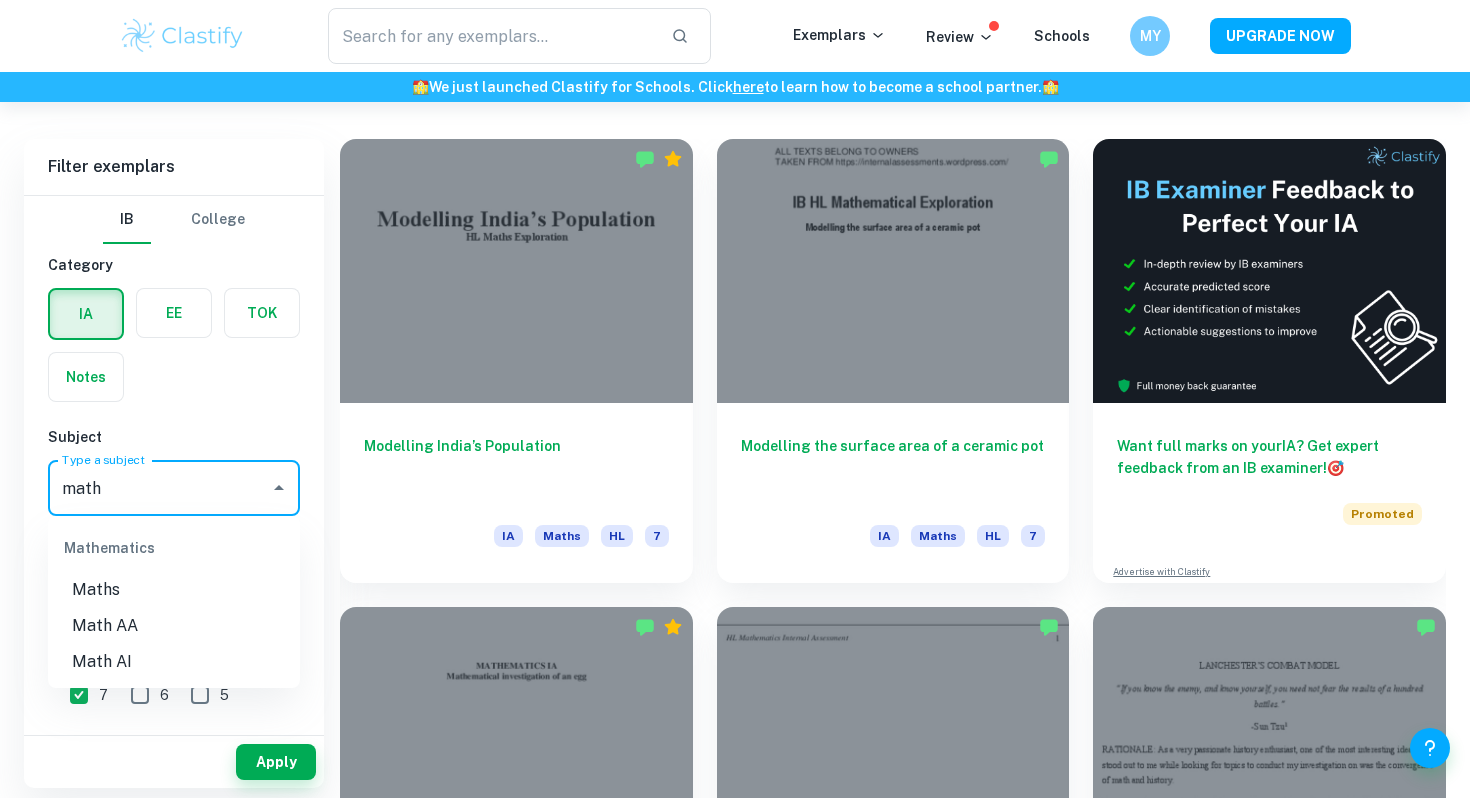 click on "Math AA" at bounding box center (174, 626) 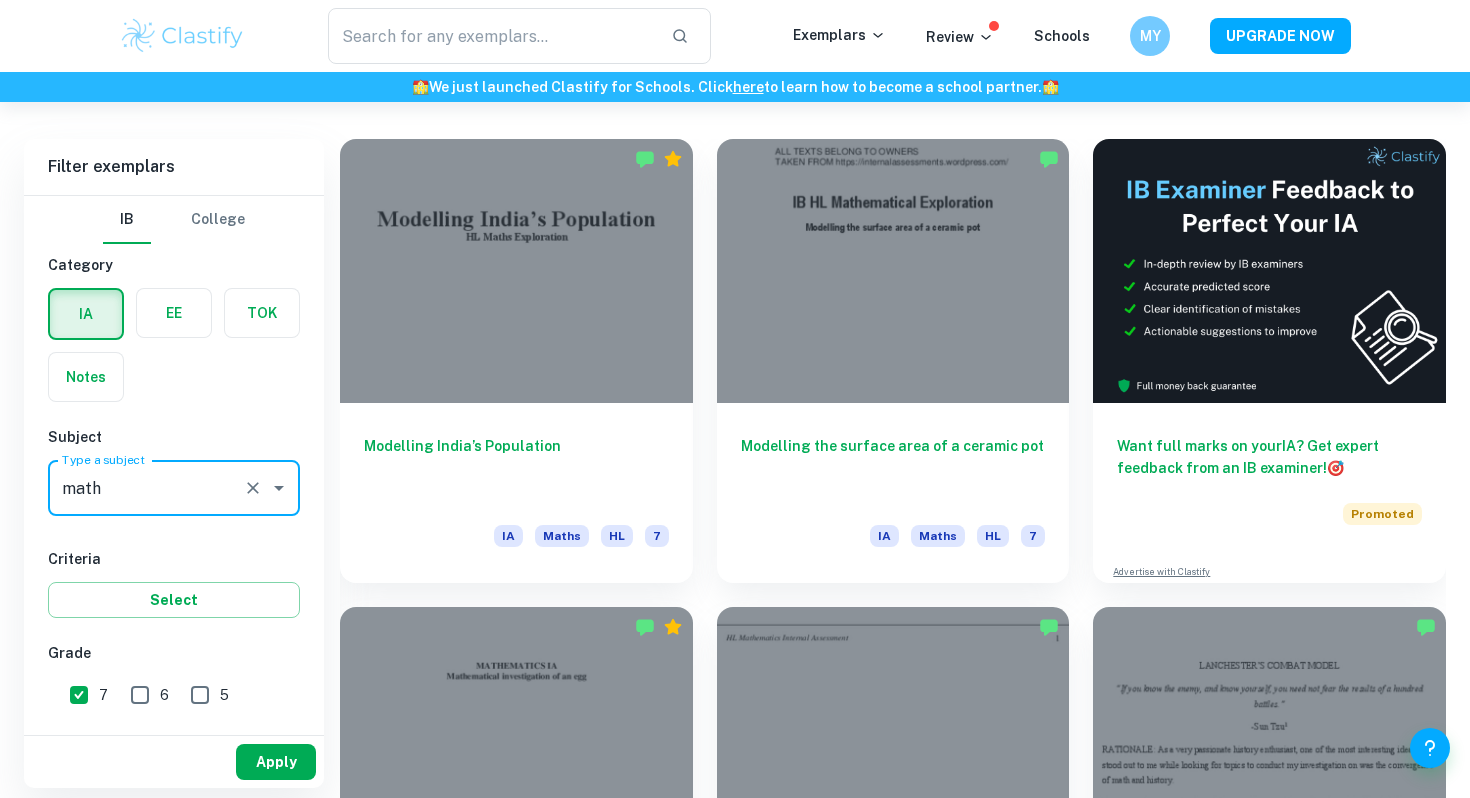 type on "Math AA" 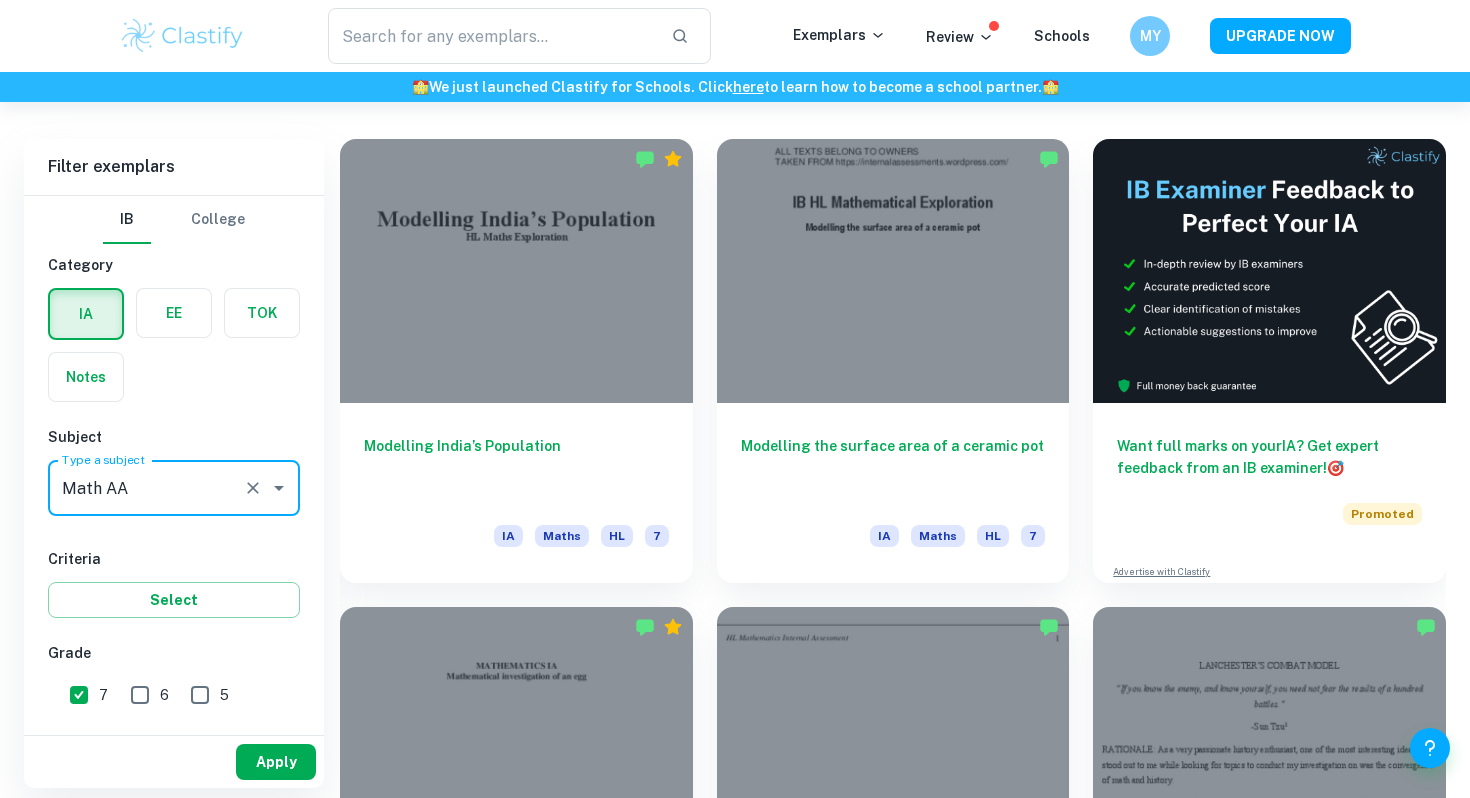 click on "Apply" at bounding box center [276, 762] 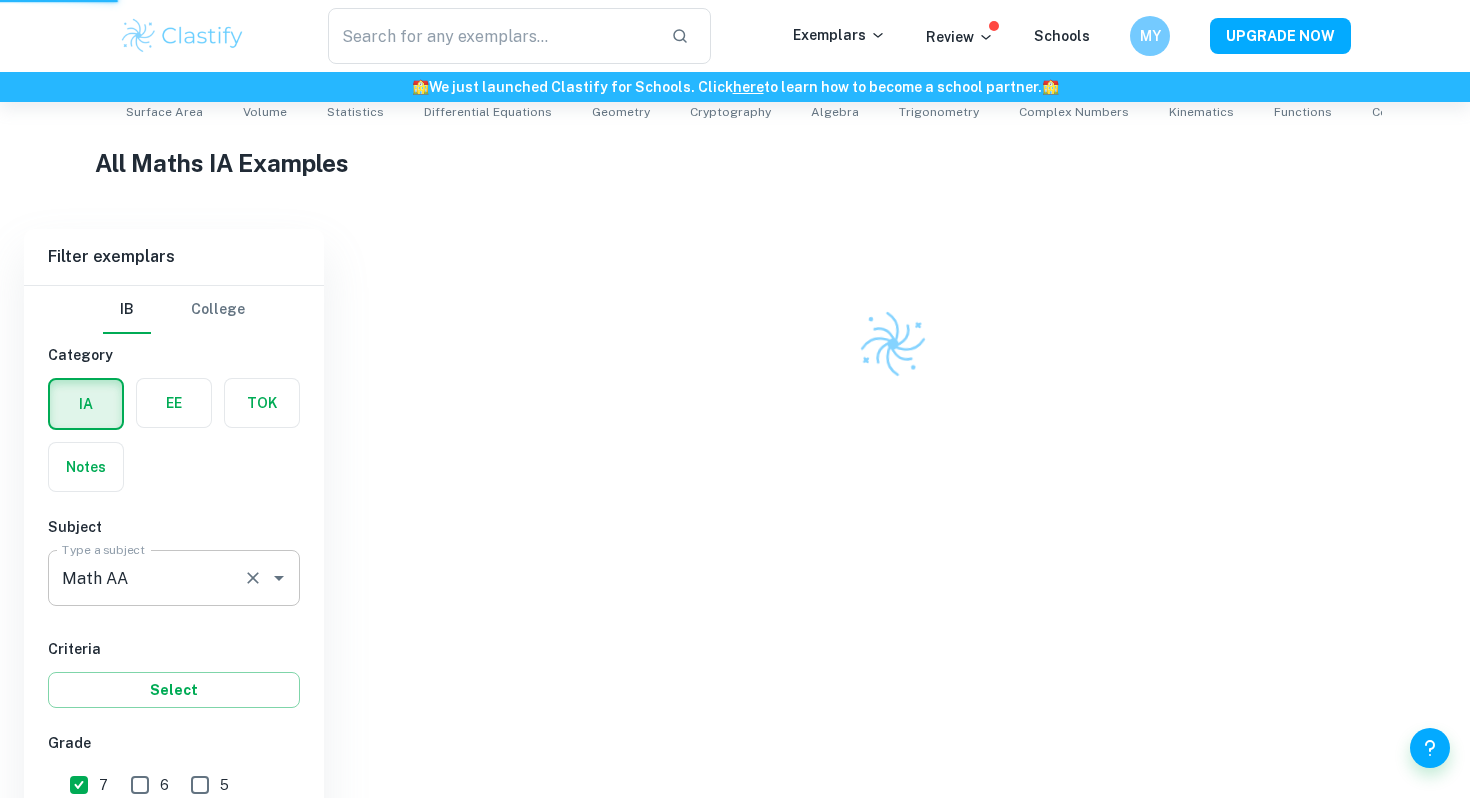 scroll, scrollTop: 375, scrollLeft: 0, axis: vertical 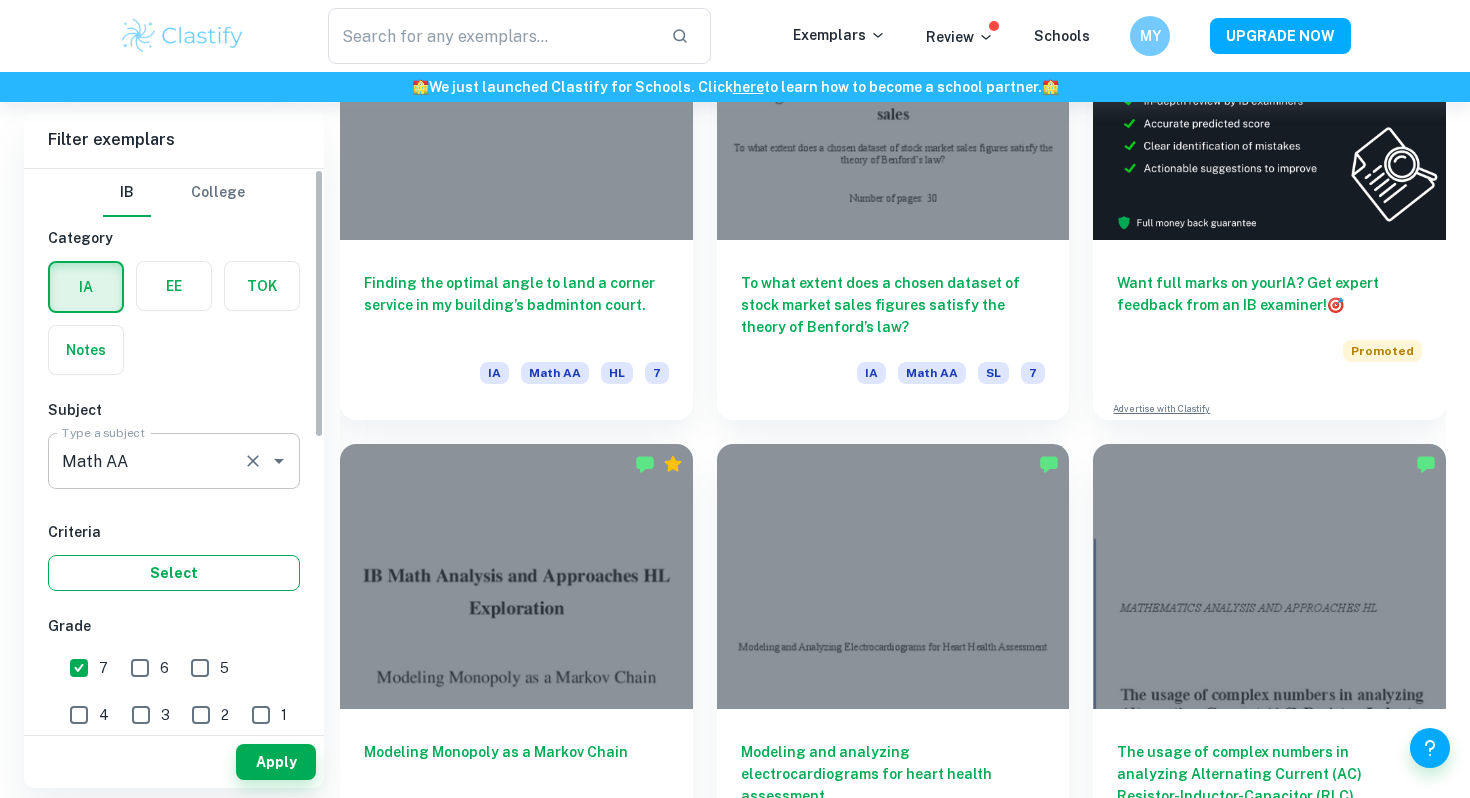 click on "Select" at bounding box center (174, 573) 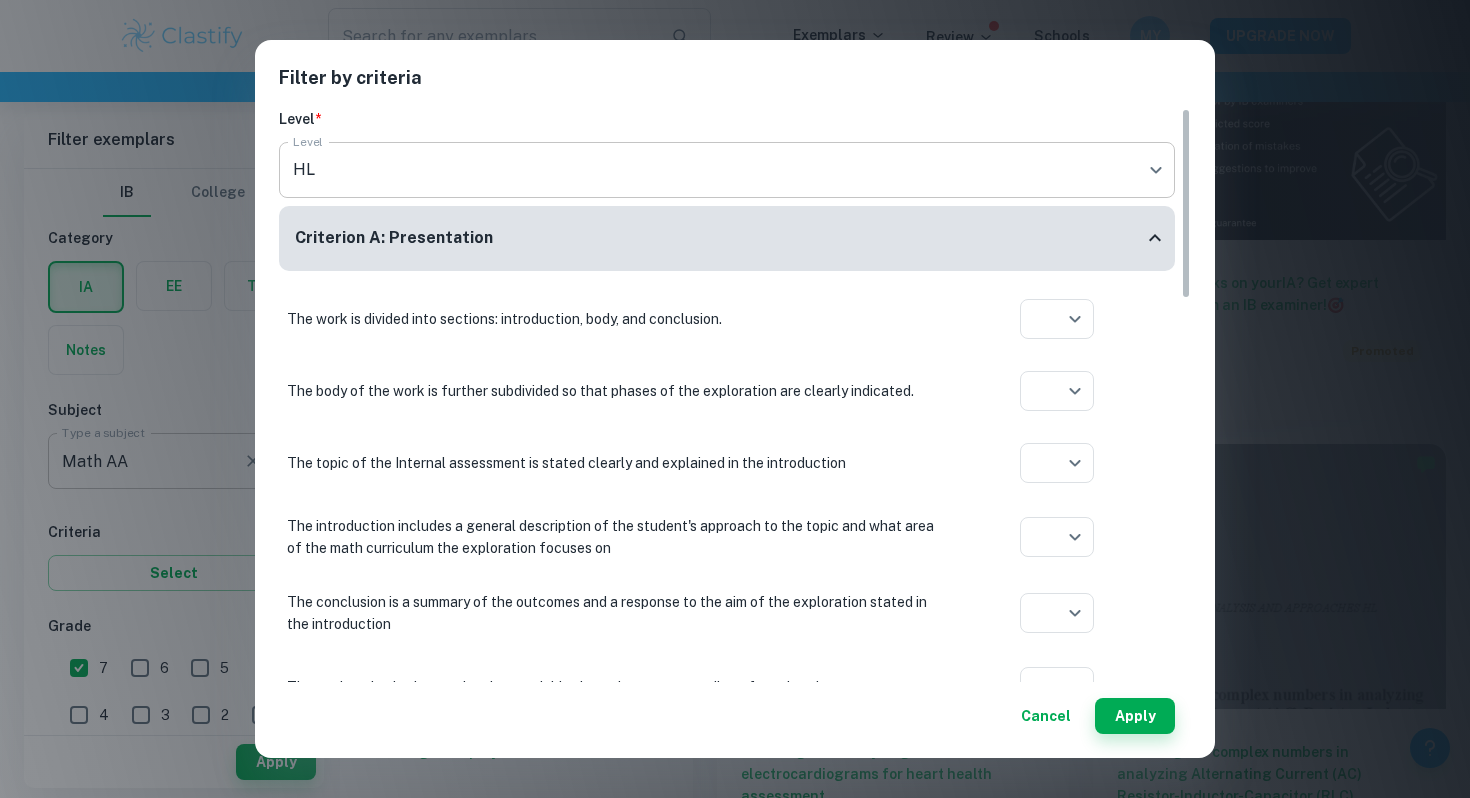 click on "We value your privacy We use cookies to enhance your browsing experience, serve personalised ads or content, and analyse our traffic. By clicking "Accept All", you consent to our use of cookies.   Cookie Policy Customise   Reject All   Accept All   Customise Consent Preferences   We use cookies to help you navigate efficiently and perform certain functions. You will find detailed information about all cookies under each consent category below. The cookies that are categorised as "Necessary" are stored on your browser as they are essential for enabling the basic functionalities of the site. ...  Show more For more information on how Google's third-party cookies operate and handle your data, see:   Google Privacy Policy Necessary Always Active Necessary cookies are required to enable the basic features of this site, such as providing secure log-in or adjusting your consent preferences. These cookies do not store any personally identifiable data. Functional Analytics Performance Advertisement Uncategorised" at bounding box center [735, -197] 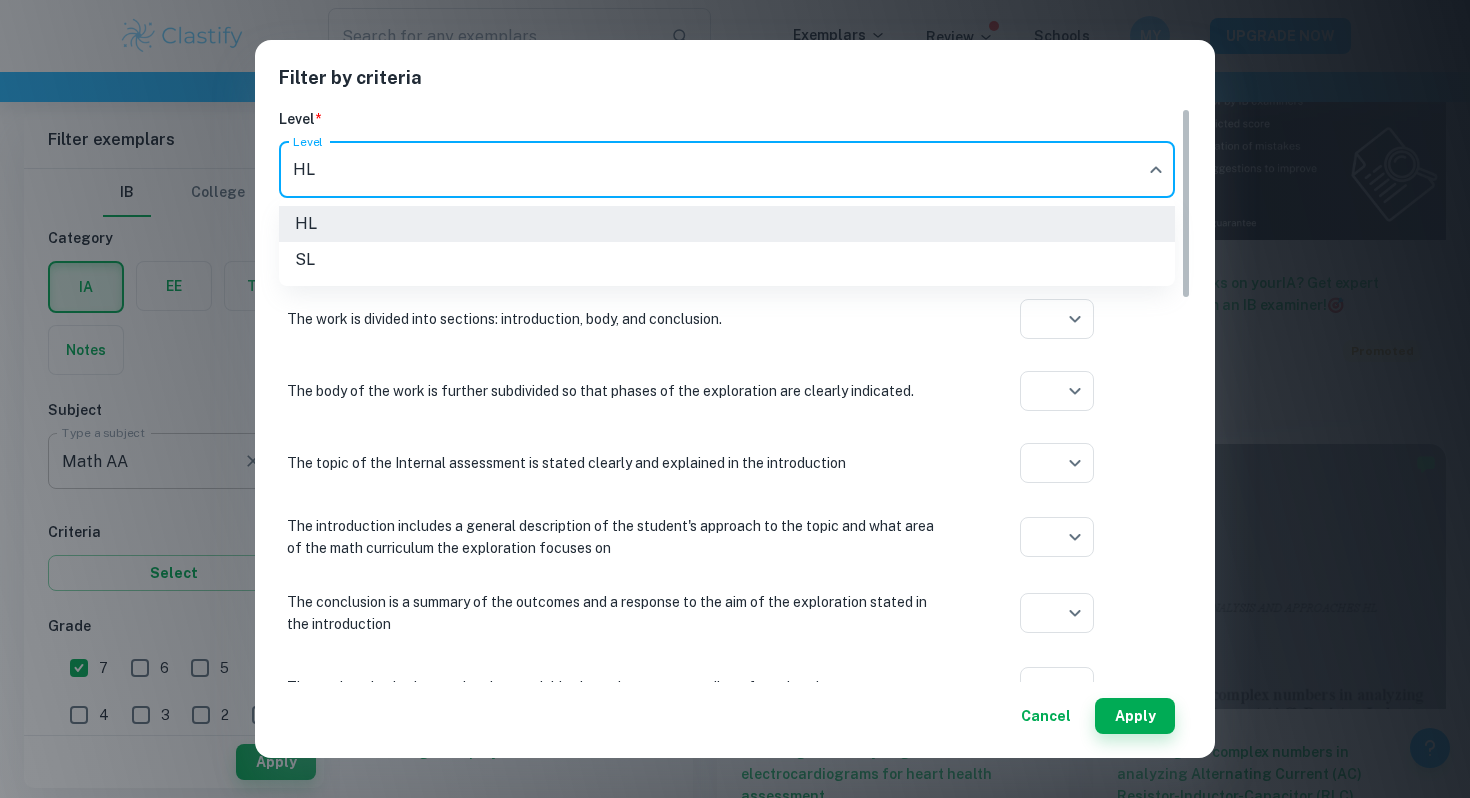 click at bounding box center [735, 399] 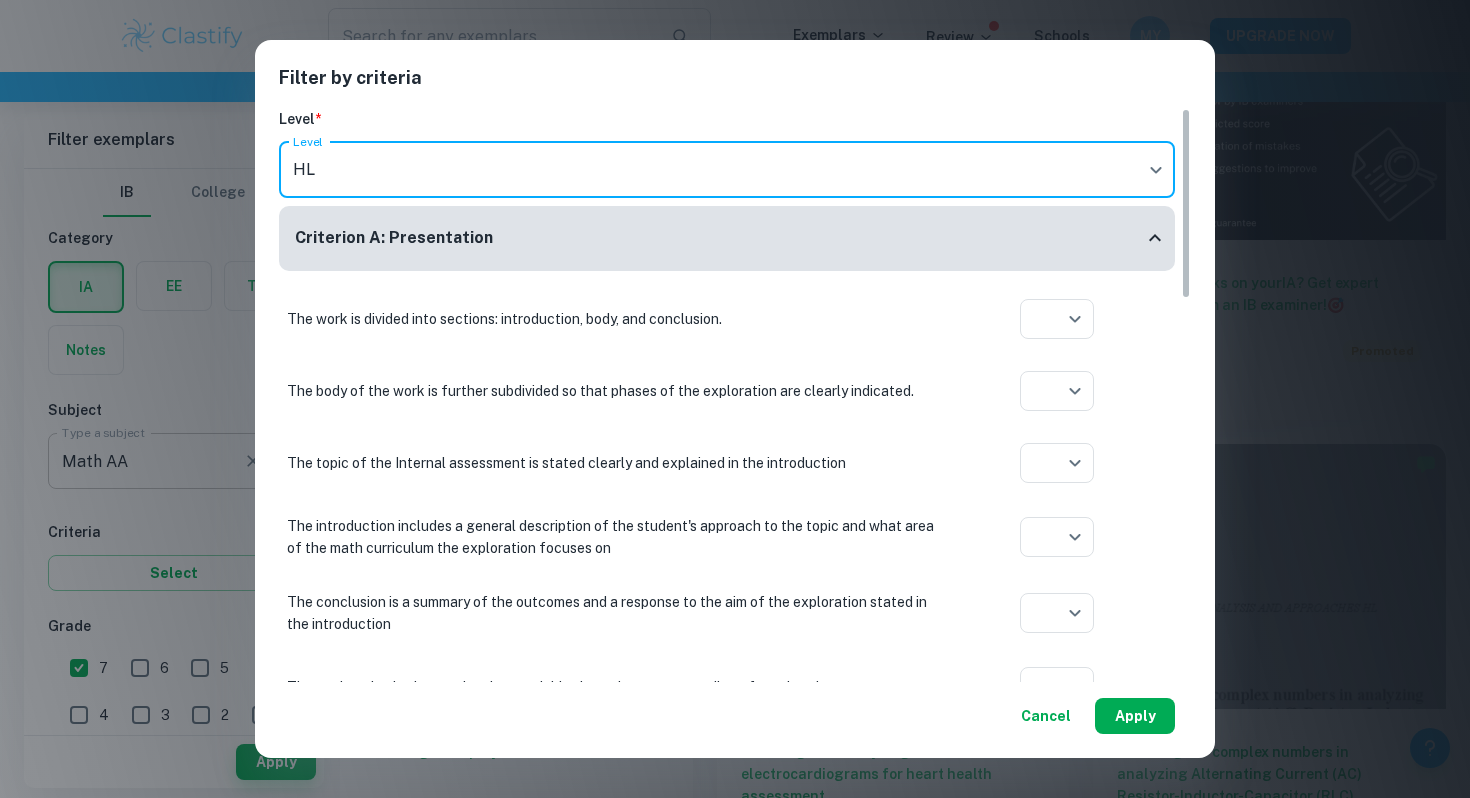 click on "Apply" at bounding box center (1135, 716) 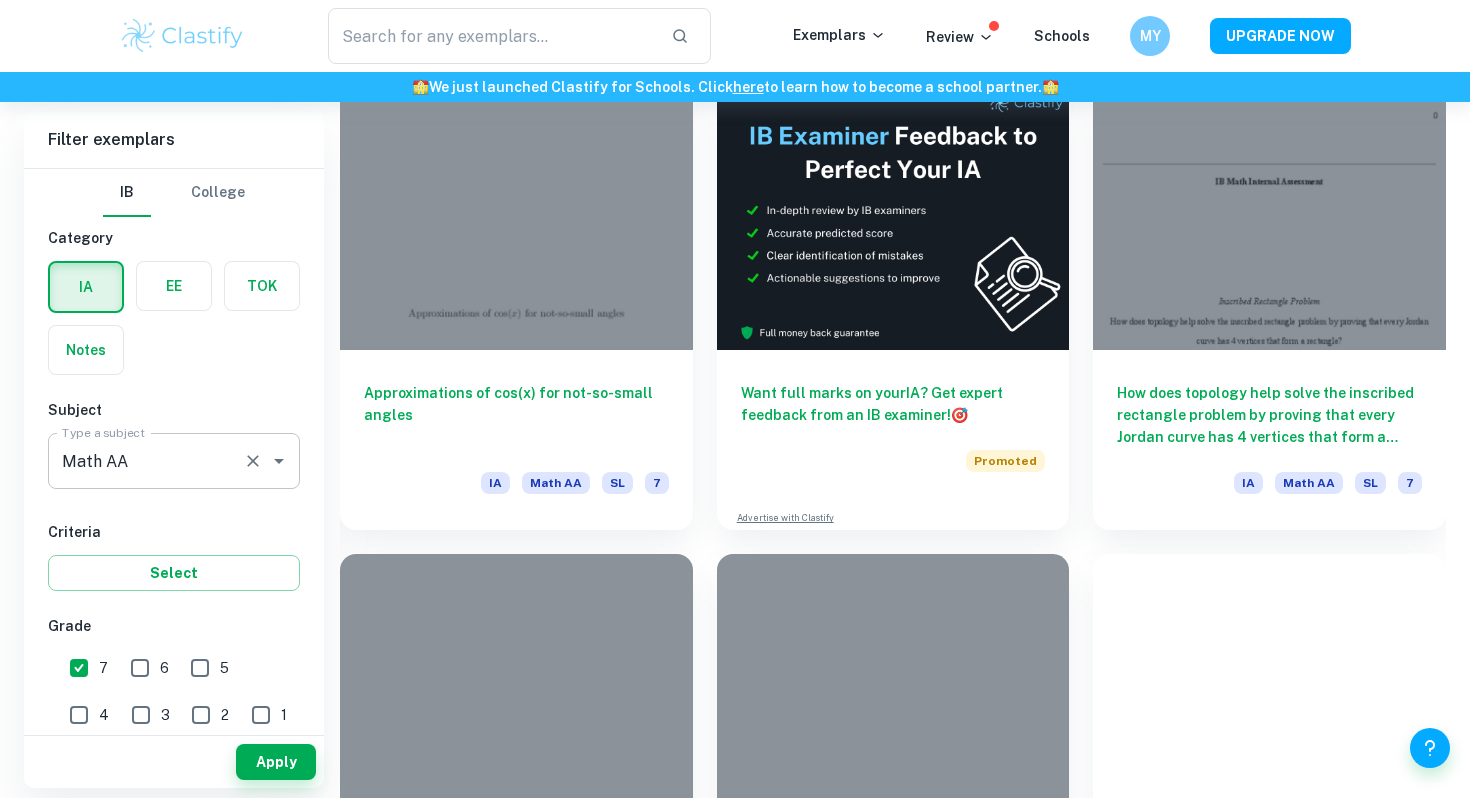 scroll, scrollTop: 5803, scrollLeft: 0, axis: vertical 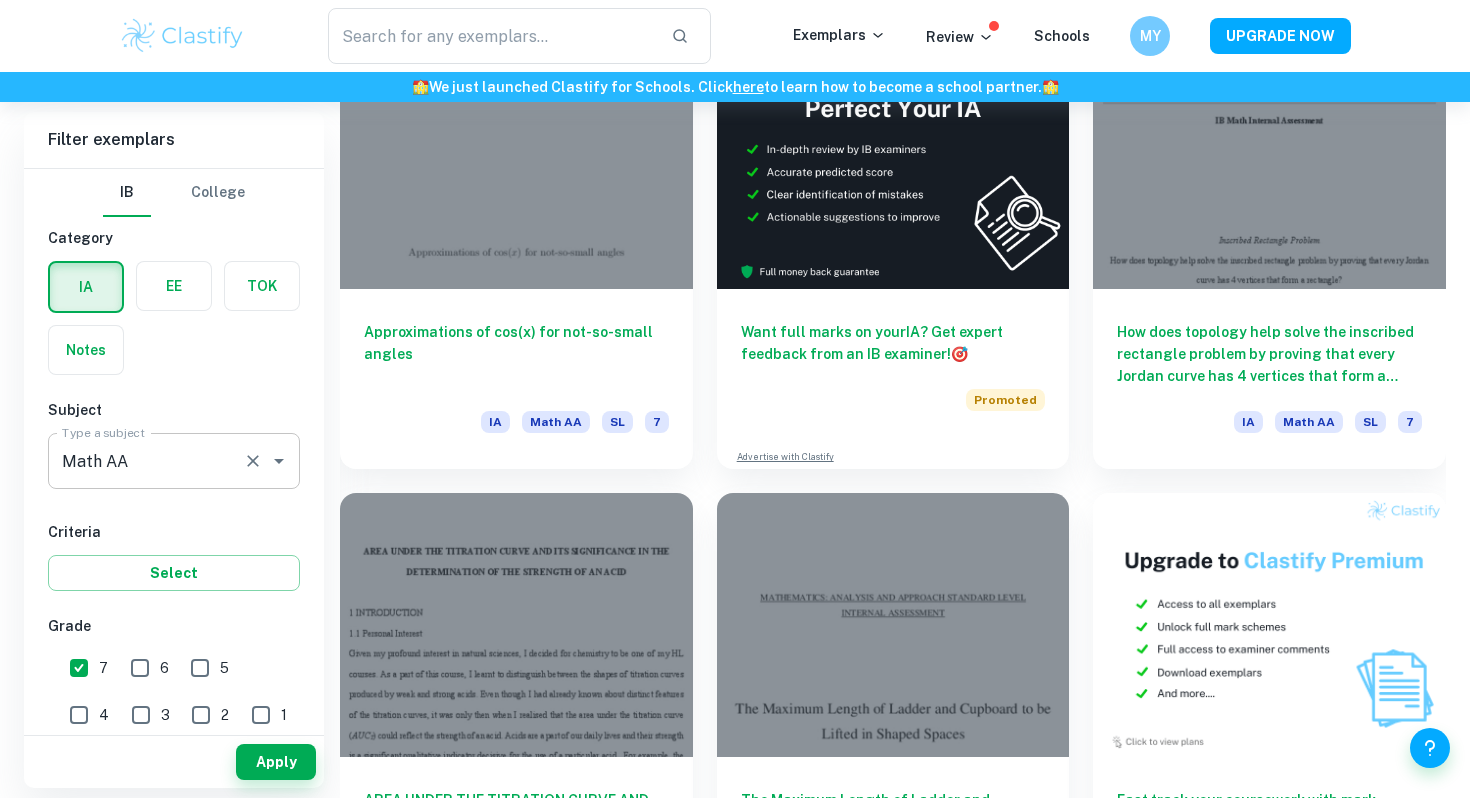 type 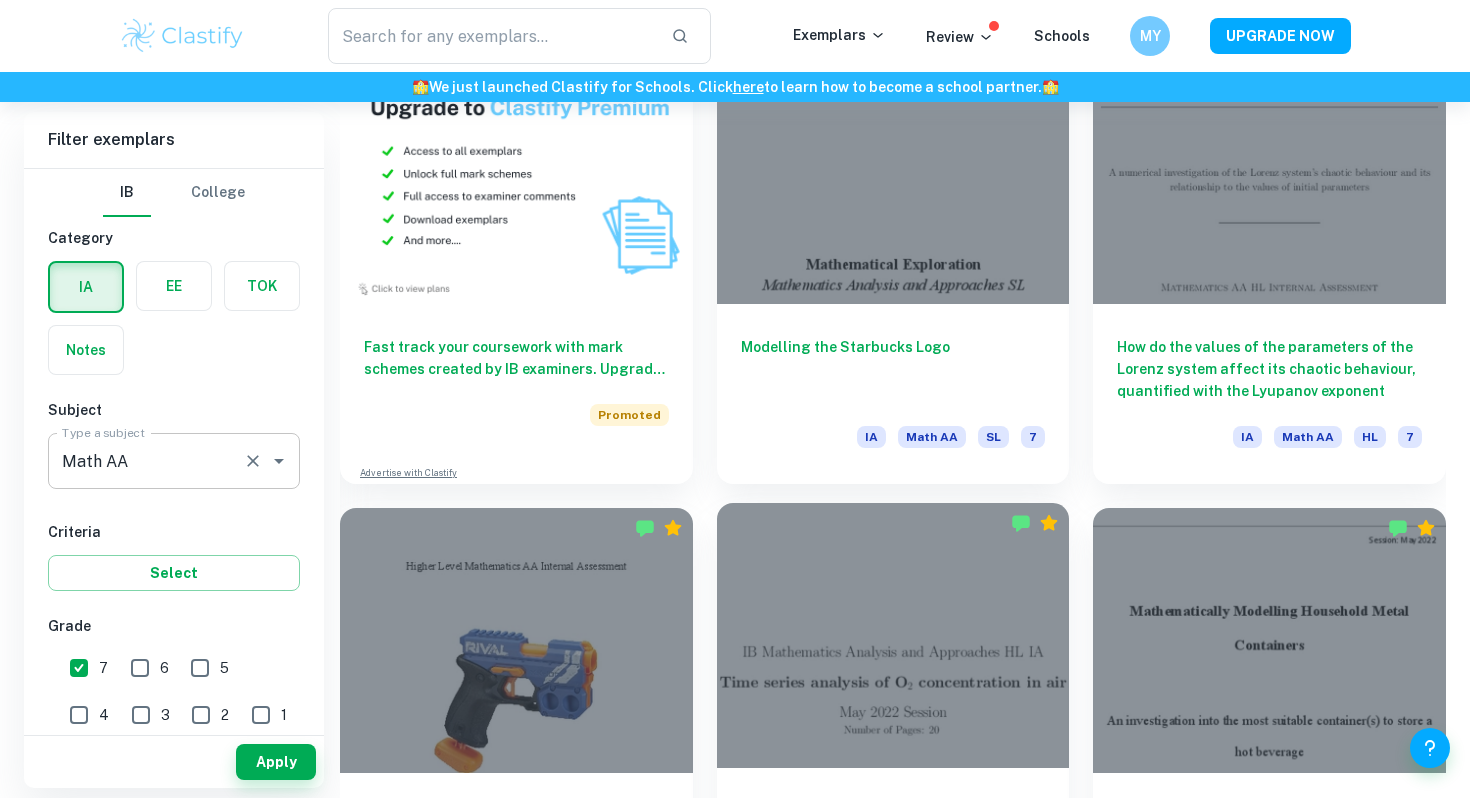 scroll, scrollTop: 1304, scrollLeft: 0, axis: vertical 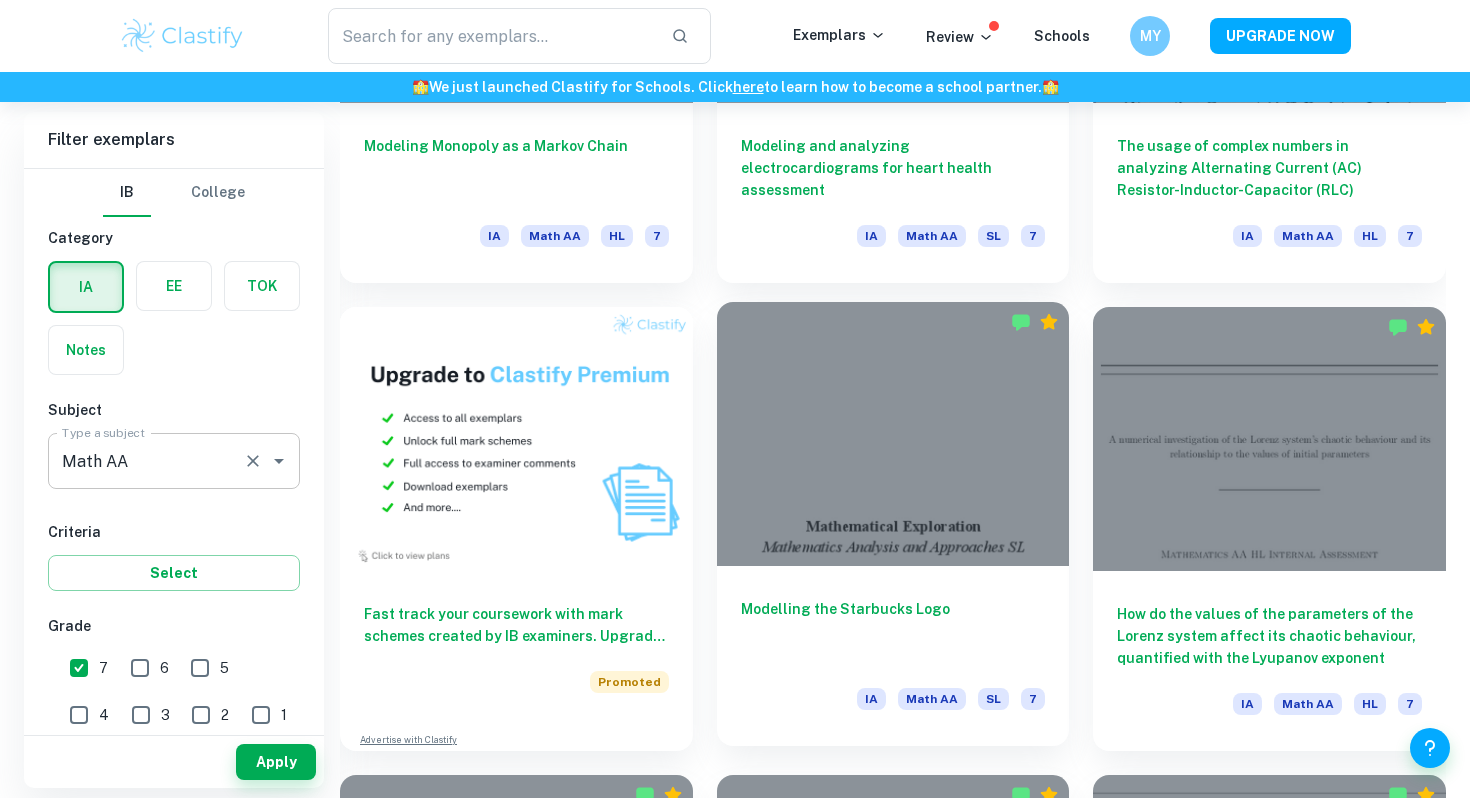 click at bounding box center (893, 434) 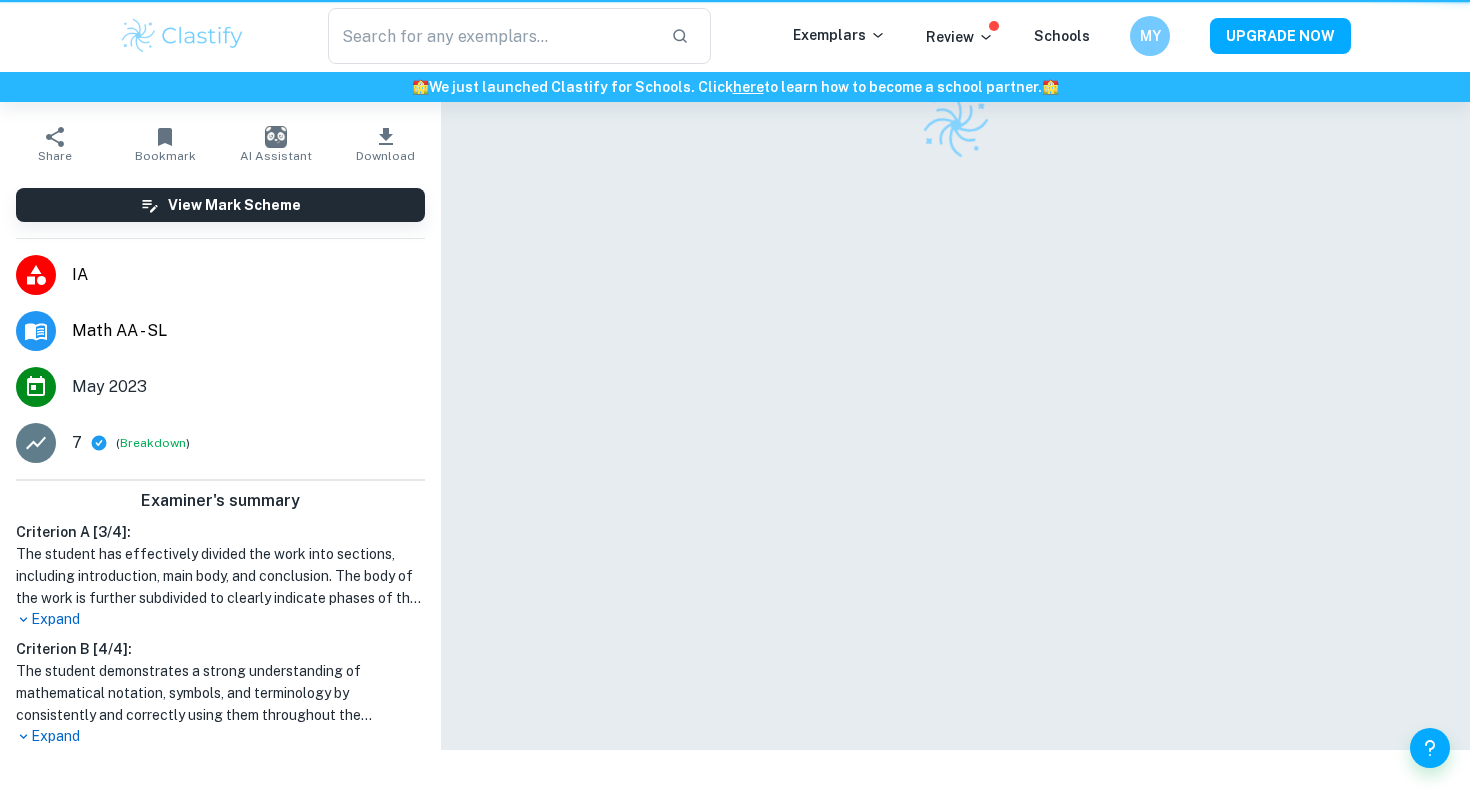 scroll, scrollTop: 0, scrollLeft: 0, axis: both 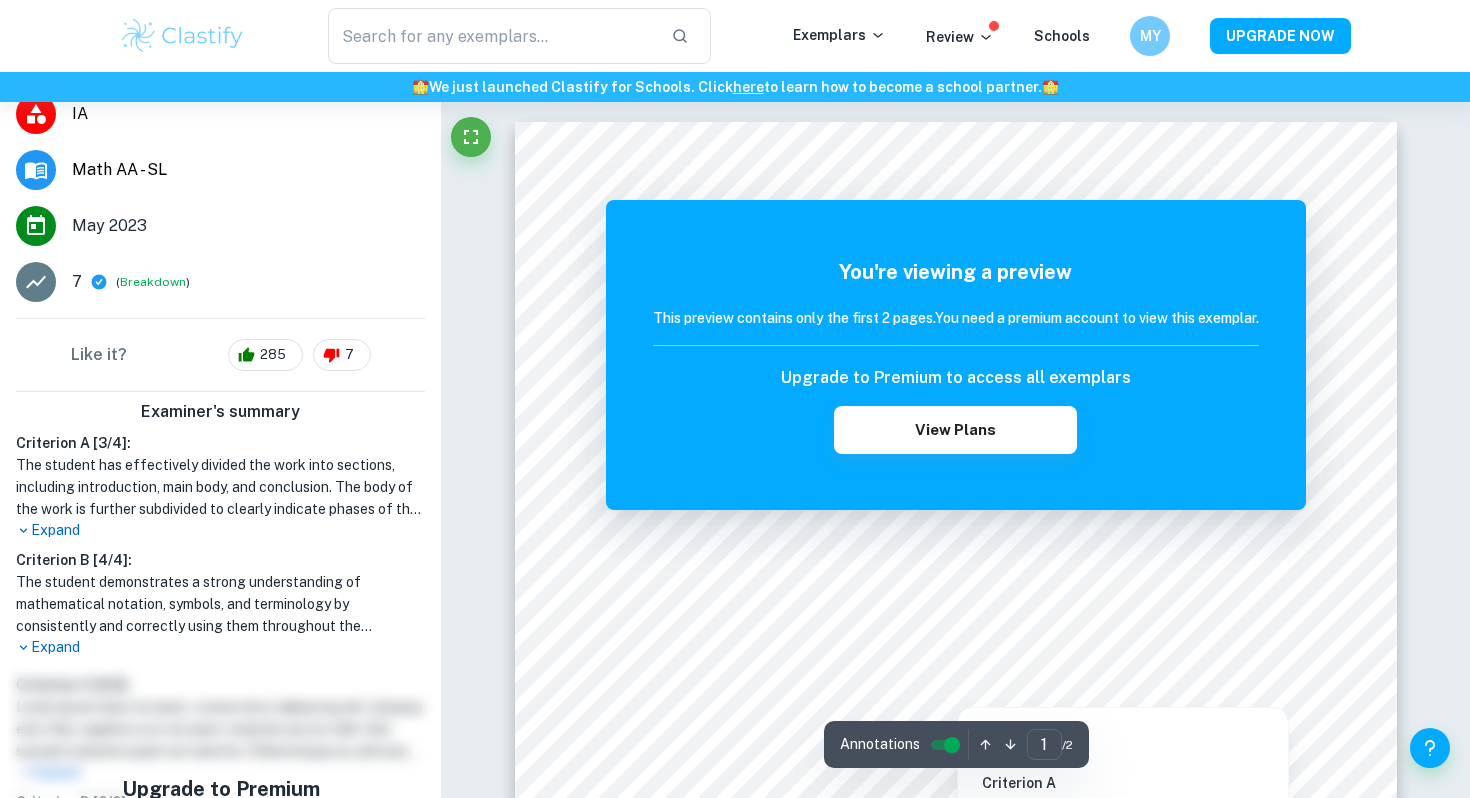 click at bounding box center (952, 745) 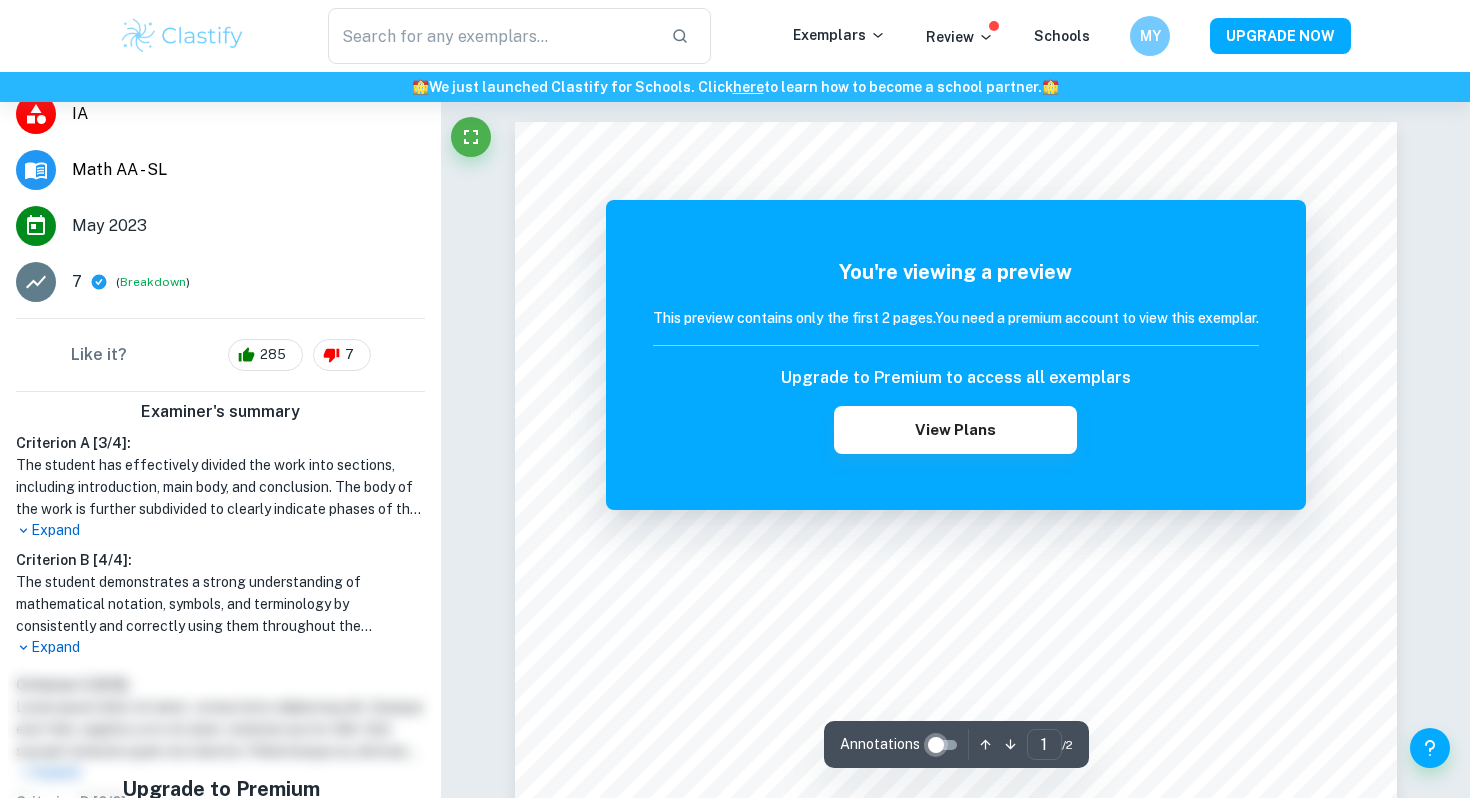 click at bounding box center [936, 745] 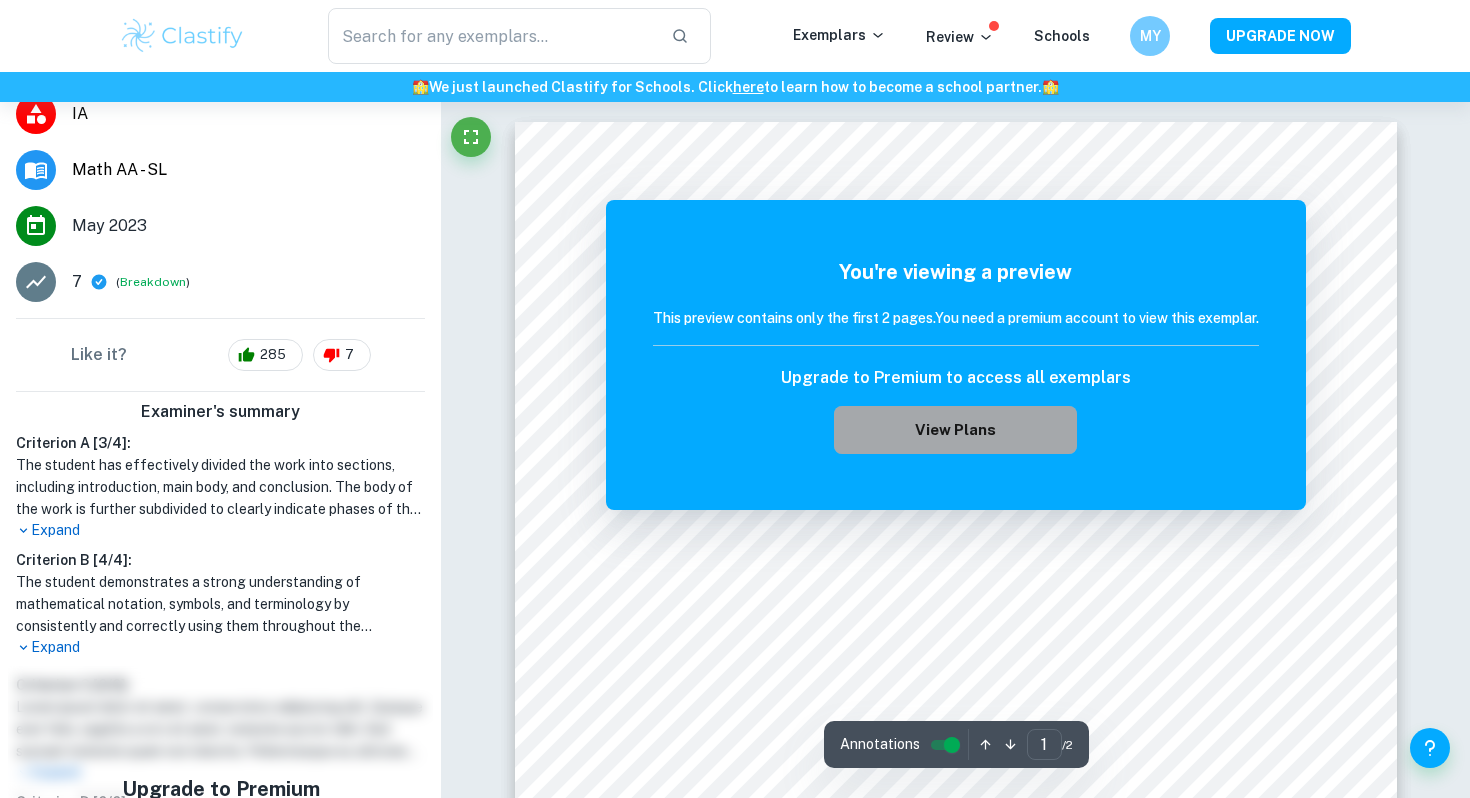 click on "View Plans" at bounding box center [955, 430] 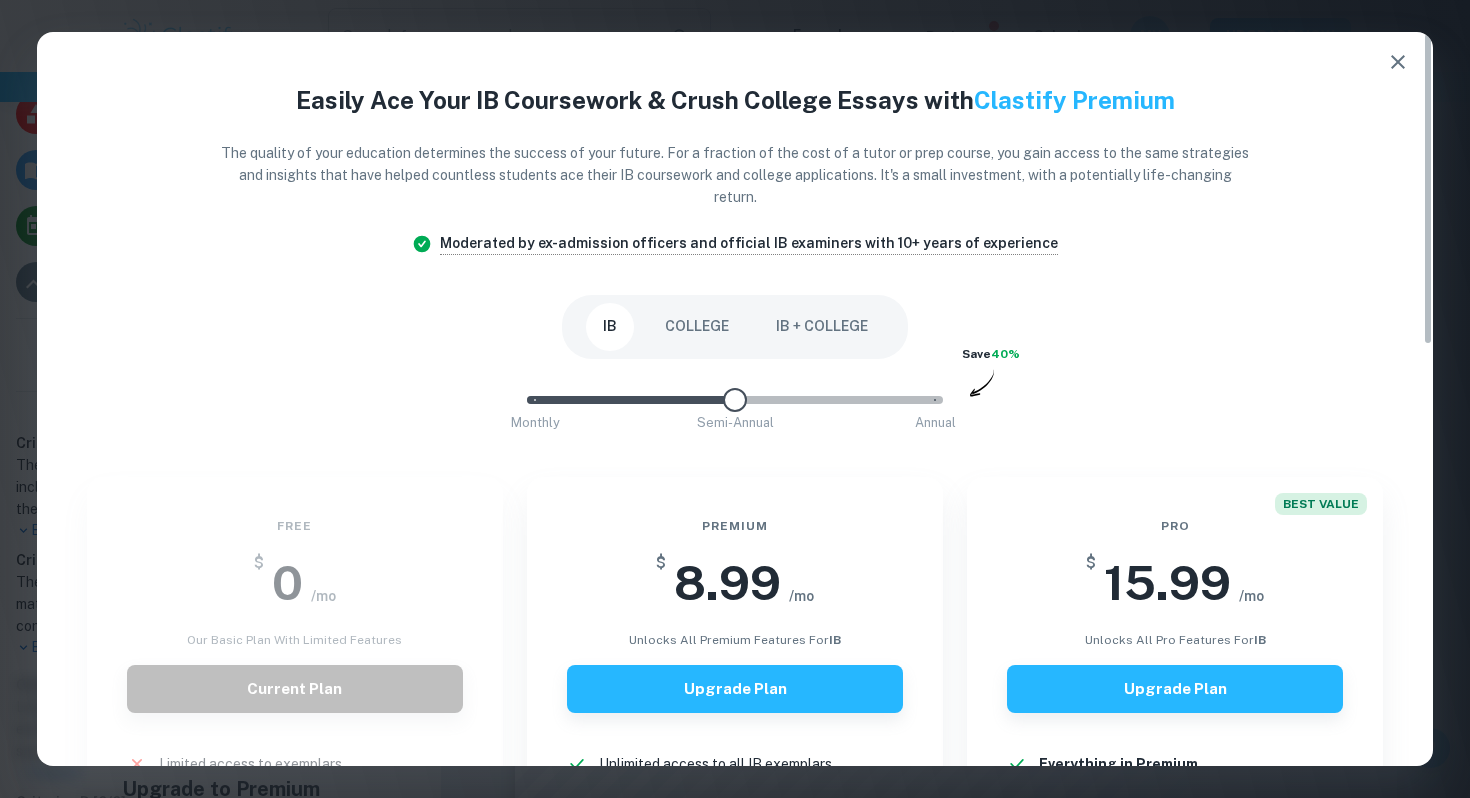 drag, startPoint x: 941, startPoint y: 396, endPoint x: 737, endPoint y: 394, distance: 204.0098 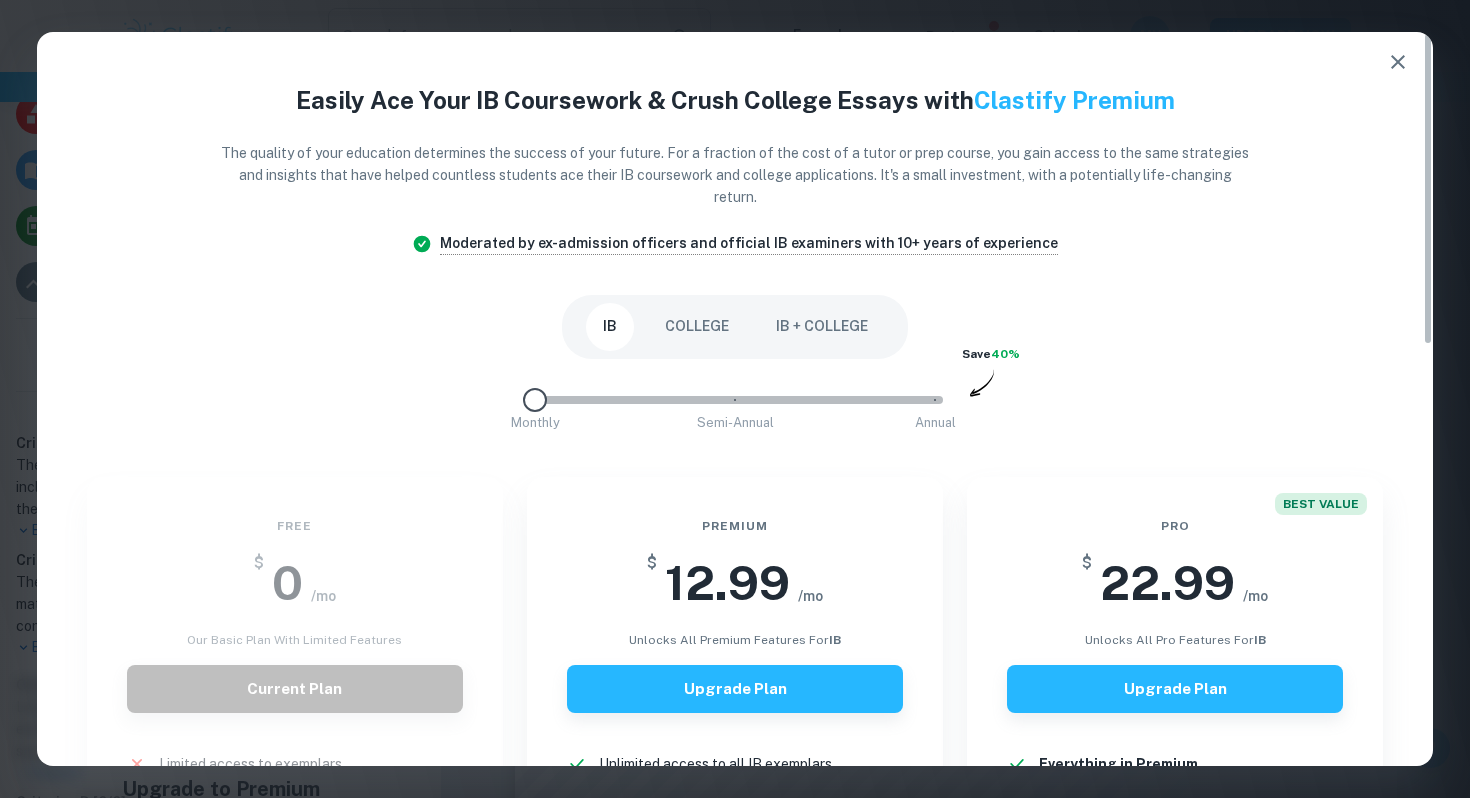 drag, startPoint x: 737, startPoint y: 394, endPoint x: 539, endPoint y: 431, distance: 201.4274 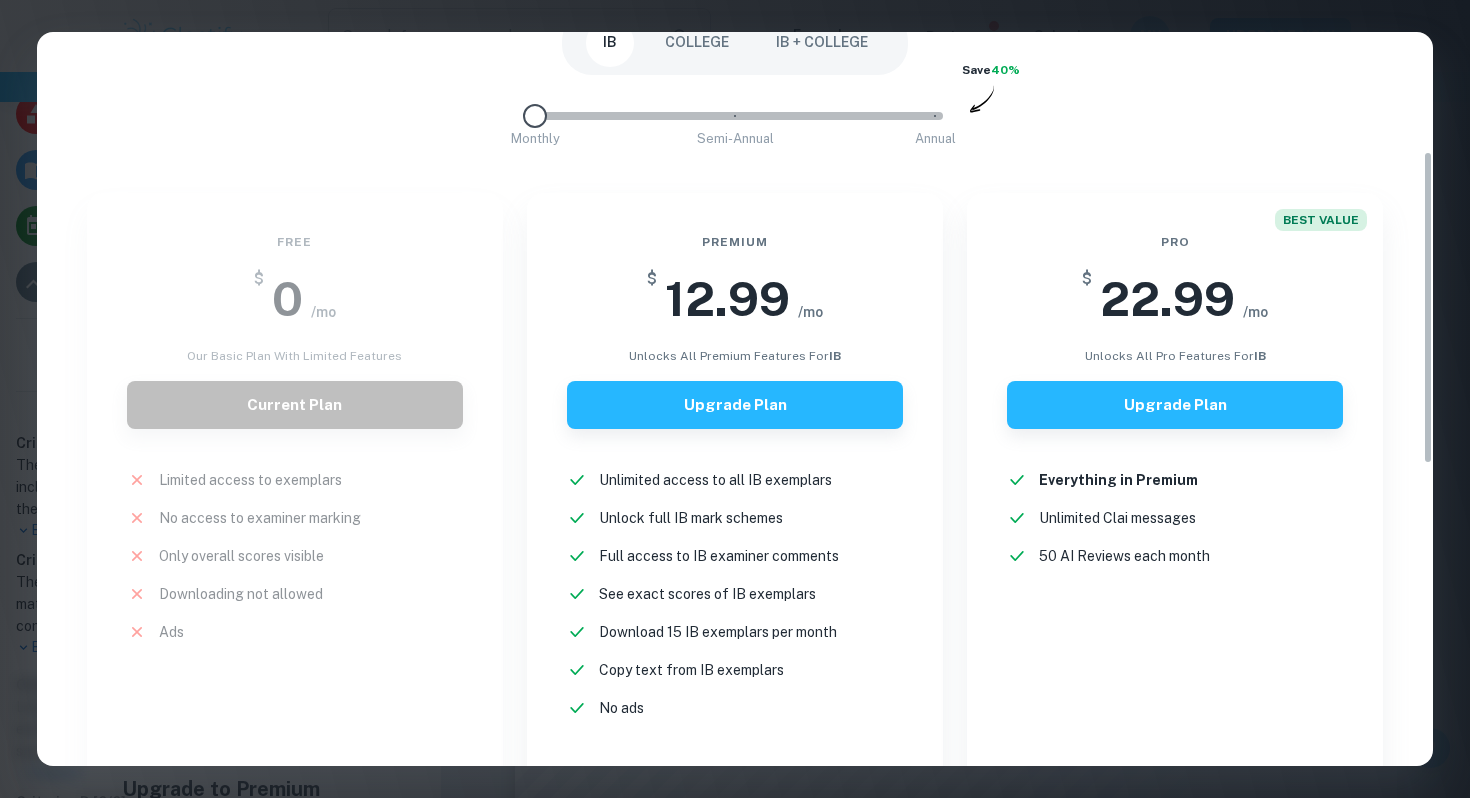 scroll, scrollTop: 280, scrollLeft: 0, axis: vertical 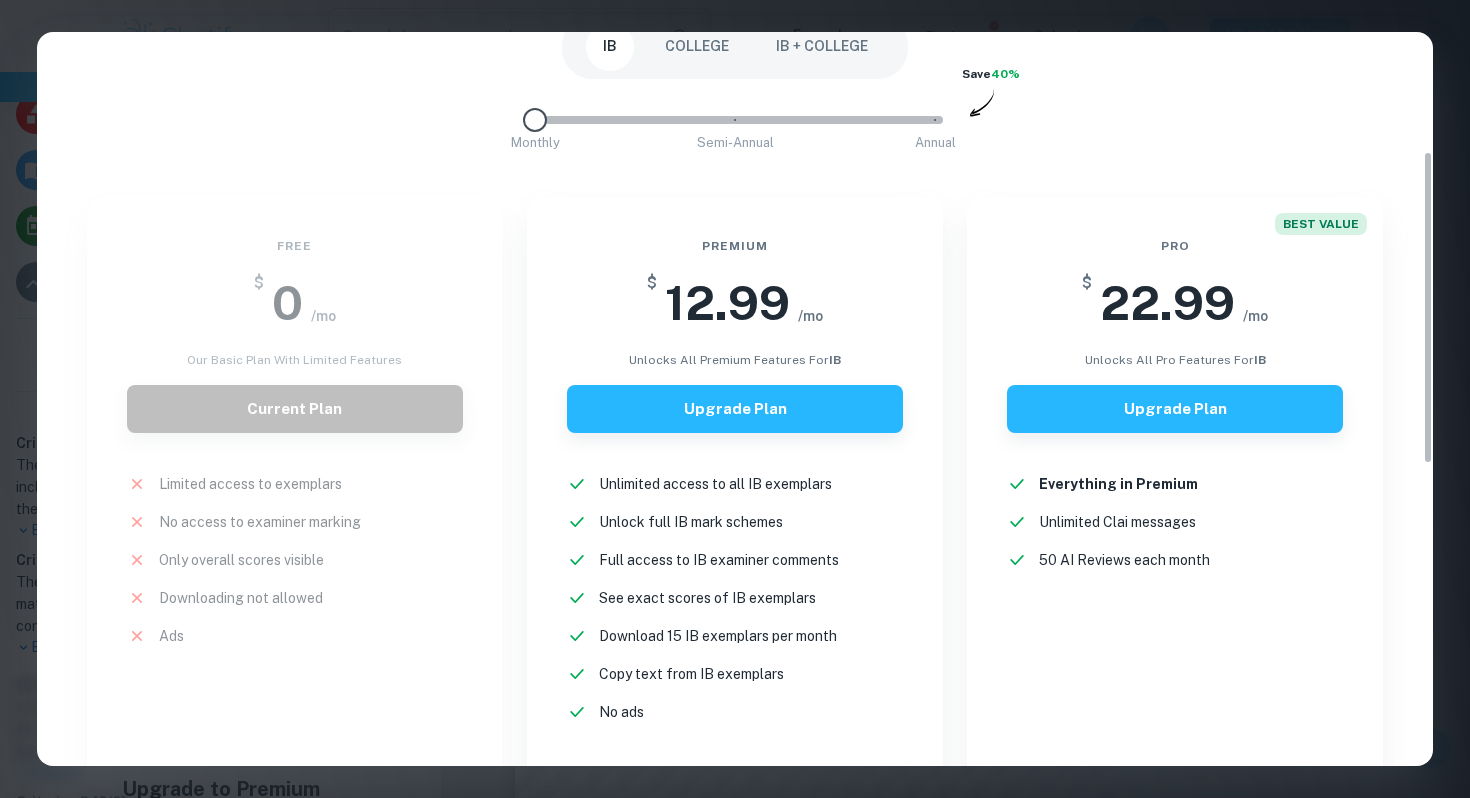 click on "Monthly Semi-Annual Annual" at bounding box center [735, 120] 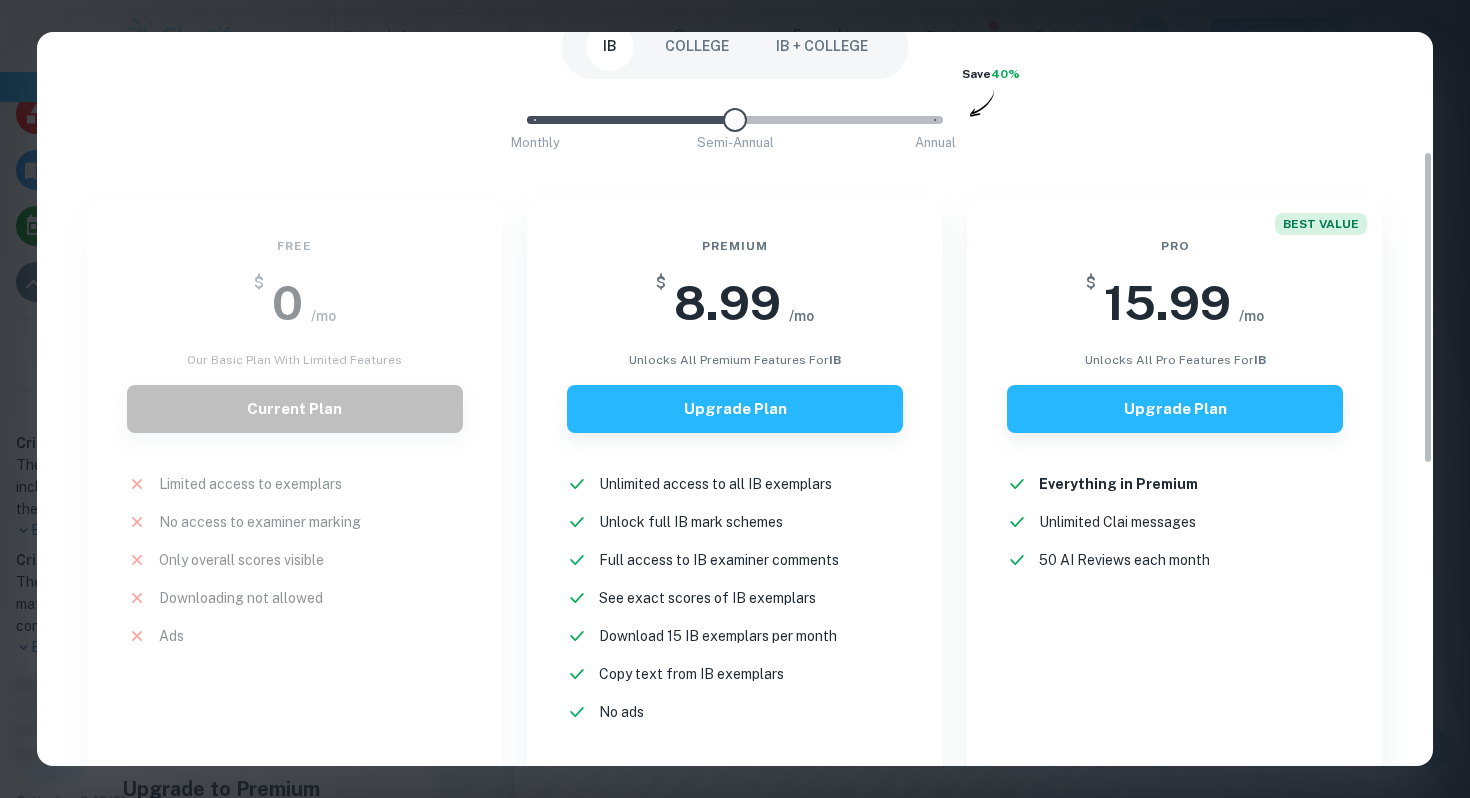 click on "Monthly Semi-Annual Annual Save  40%" at bounding box center (735, 130) 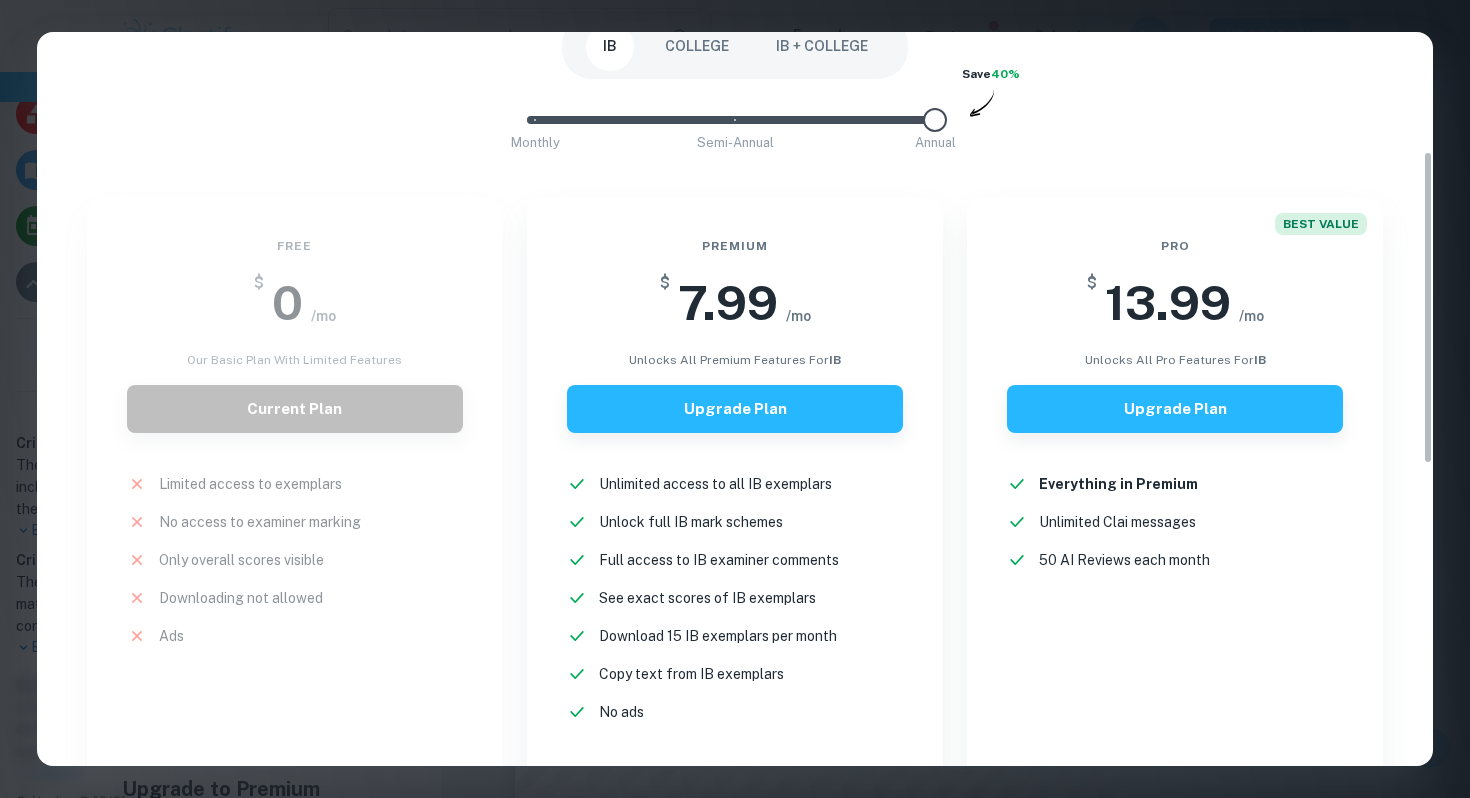 click on "Monthly Semi-Annual Annual" at bounding box center [735, 120] 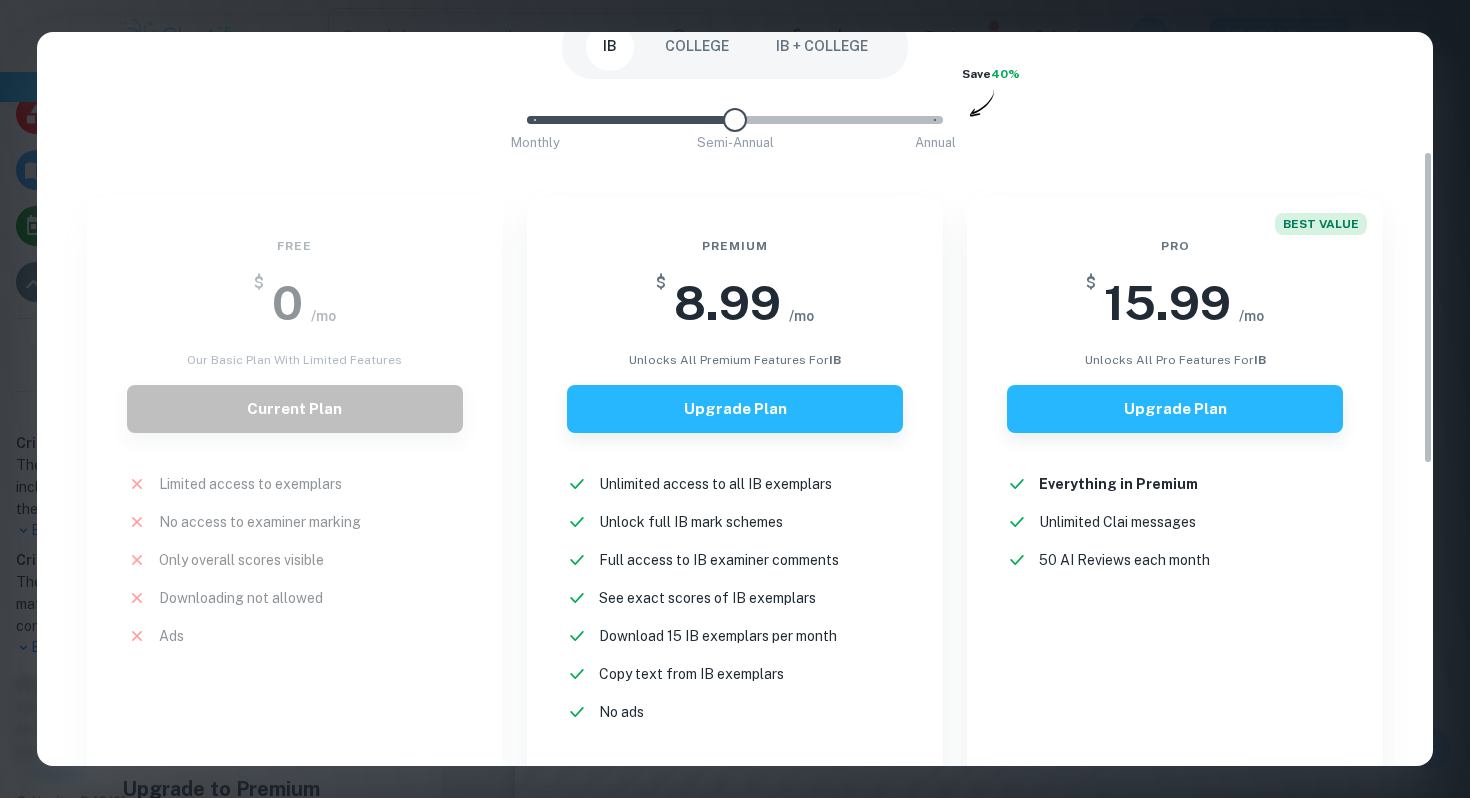 click on "Monthly Semi-Annual Annual" at bounding box center (735, 120) 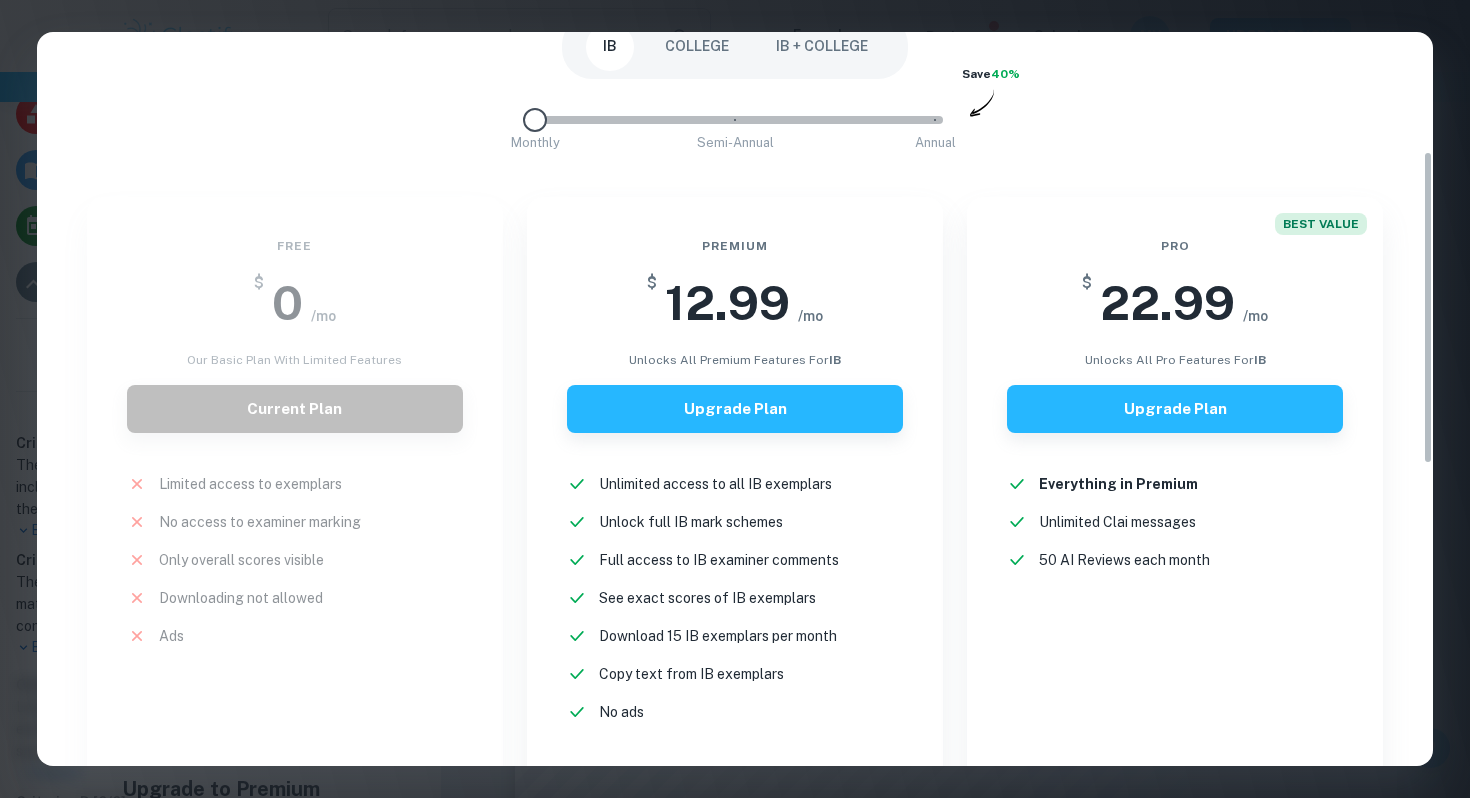drag, startPoint x: 590, startPoint y: 123, endPoint x: 561, endPoint y: 126, distance: 29.15476 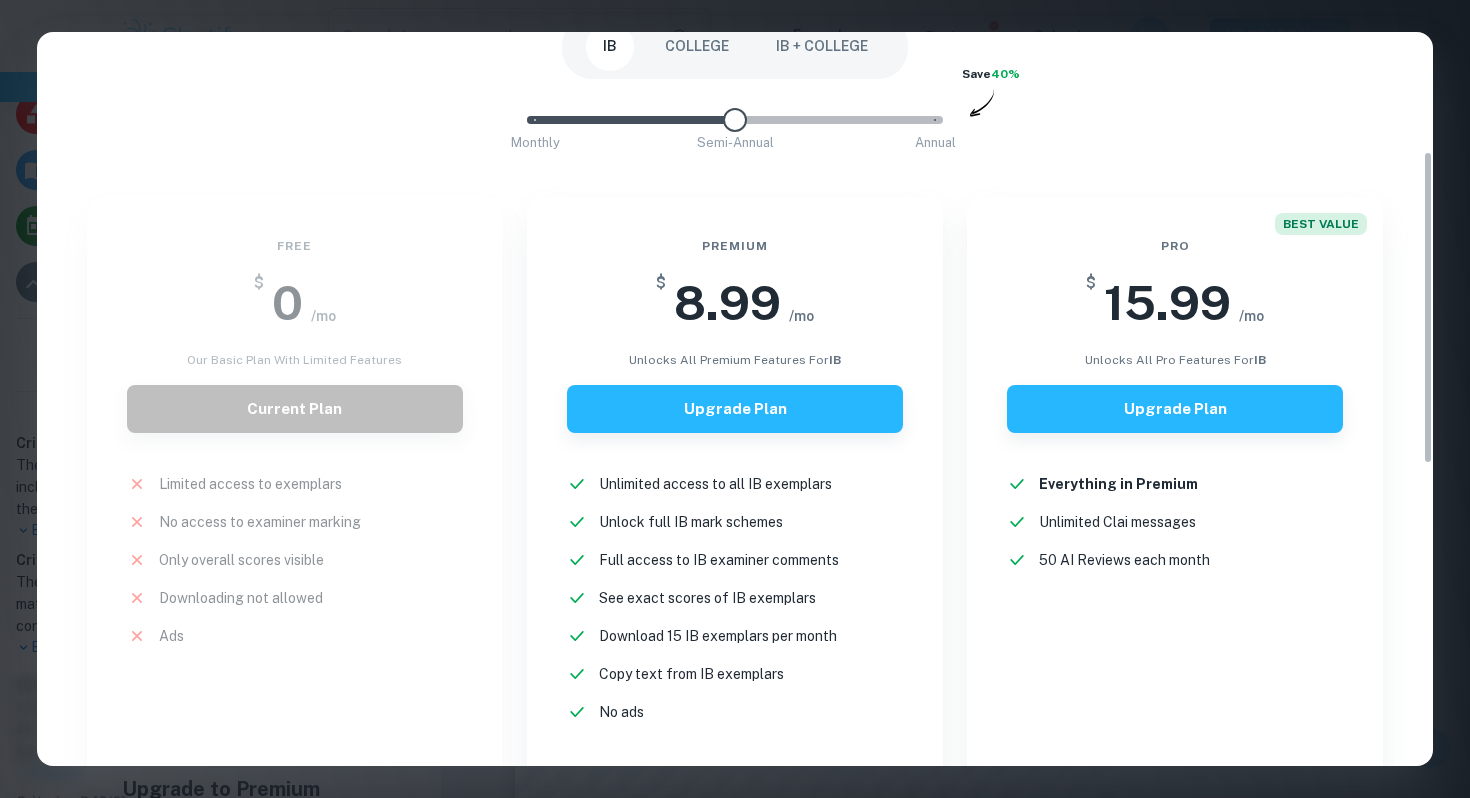 click on "Monthly Semi-Annual Annual" at bounding box center (735, 120) 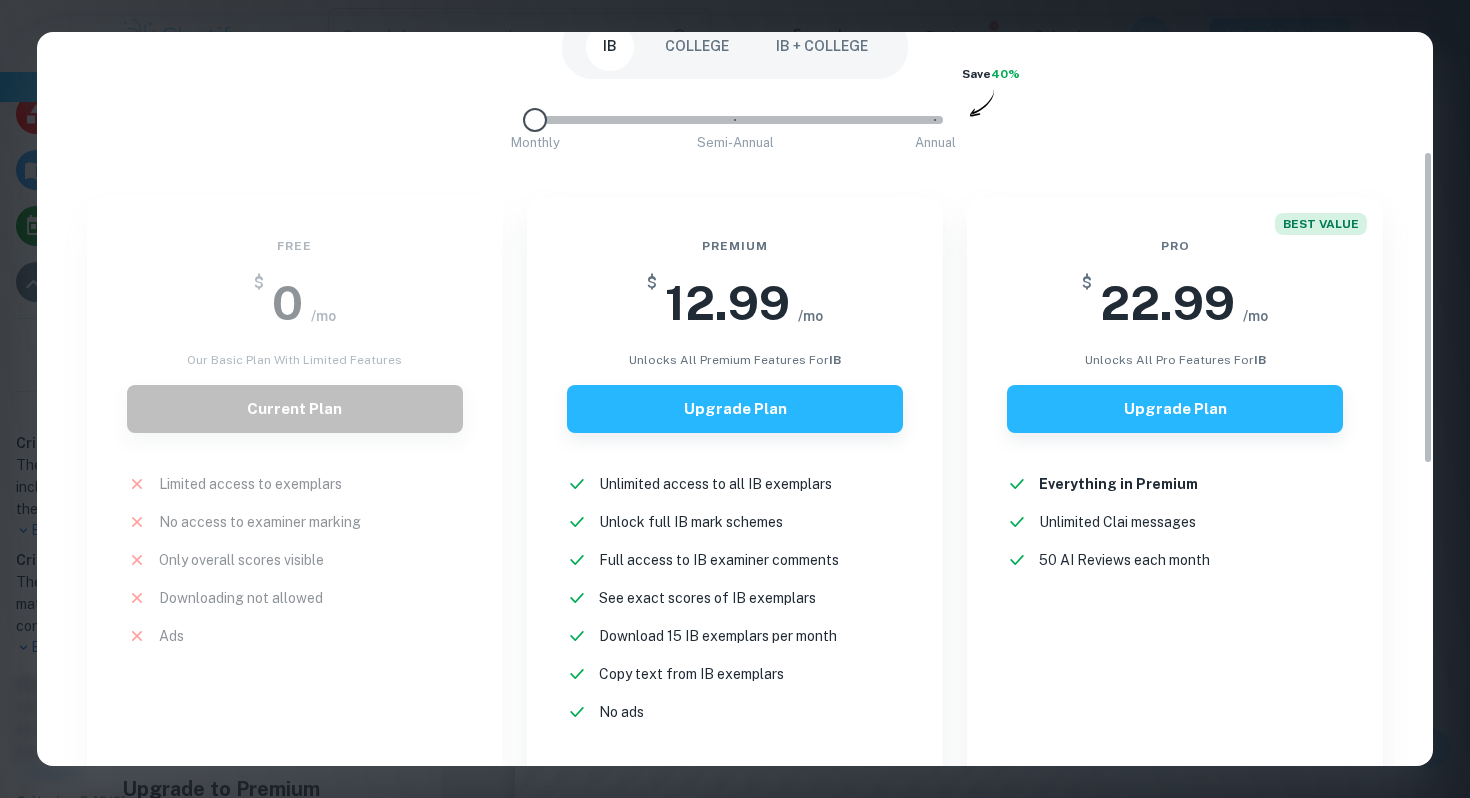 click on "Monthly Semi-Annual Annual" at bounding box center [735, 120] 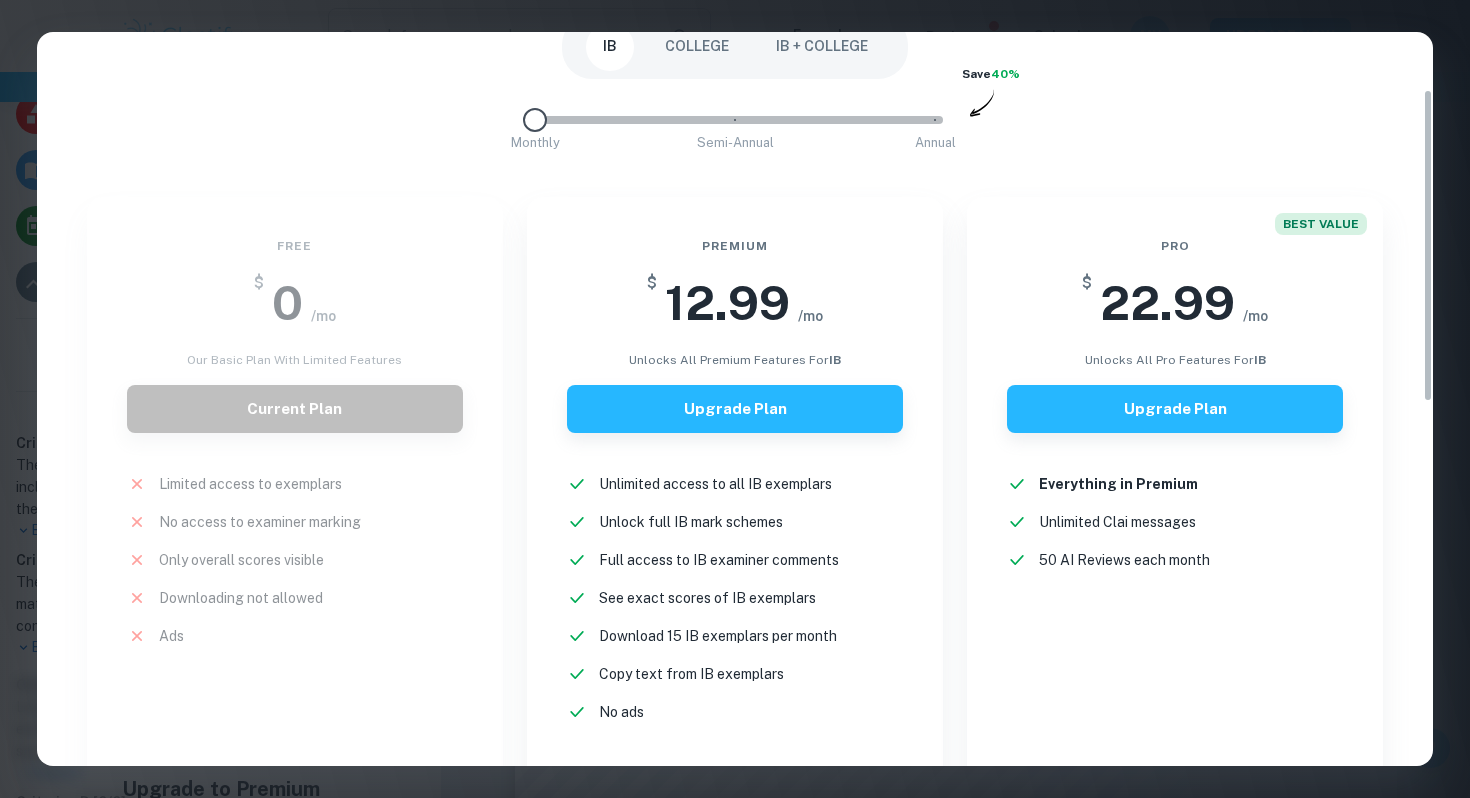 scroll, scrollTop: 0, scrollLeft: 0, axis: both 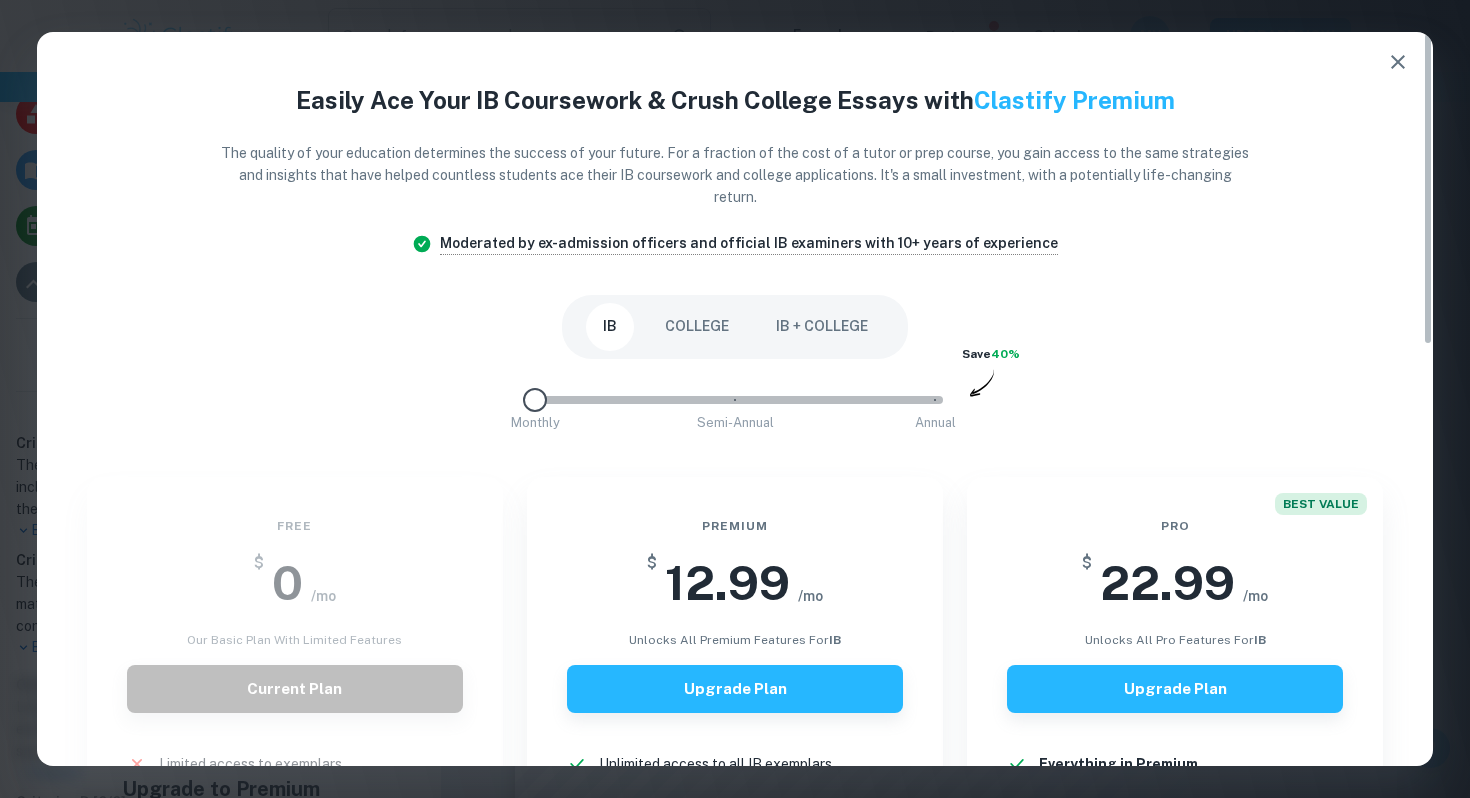 click 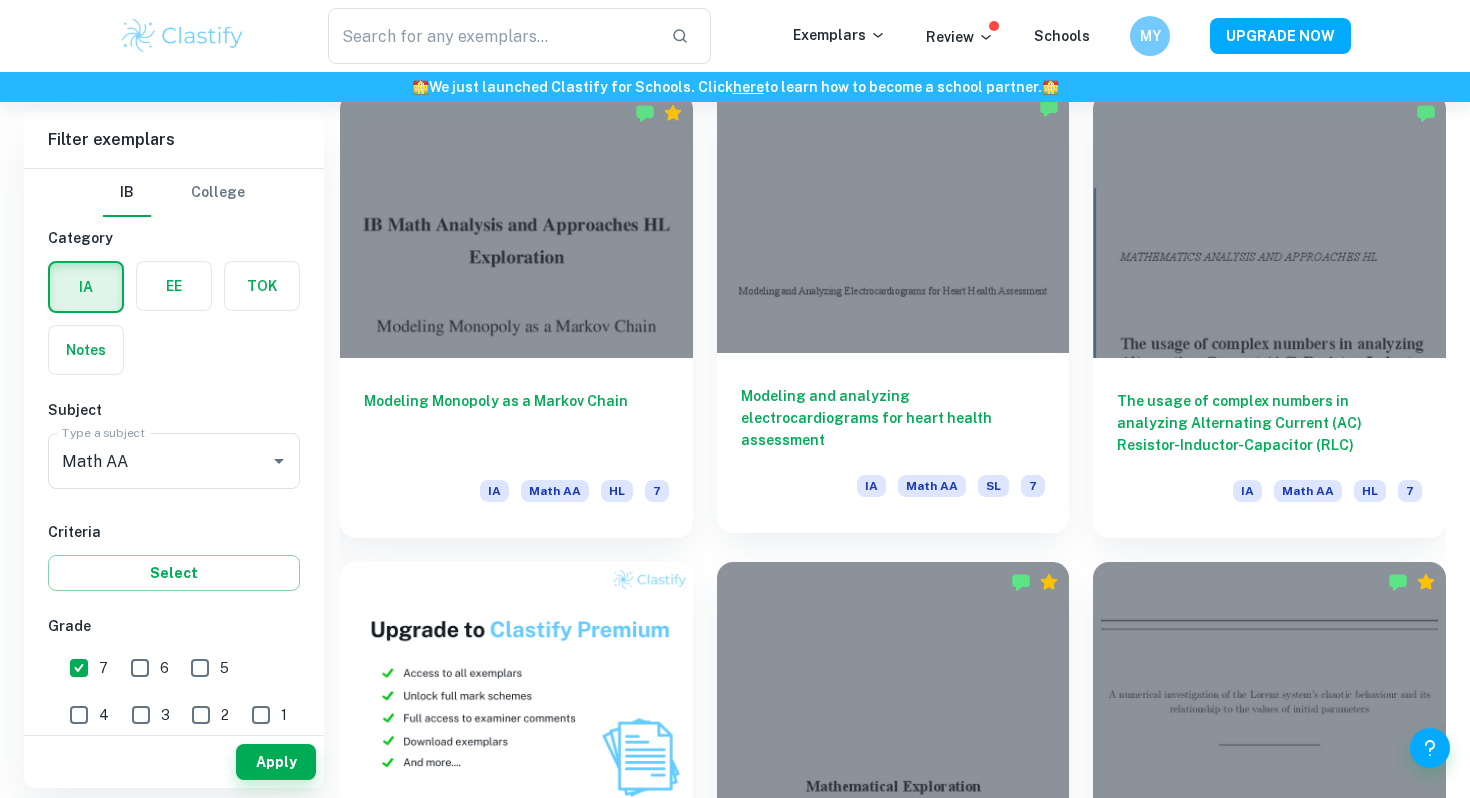 scroll, scrollTop: 1047, scrollLeft: 0, axis: vertical 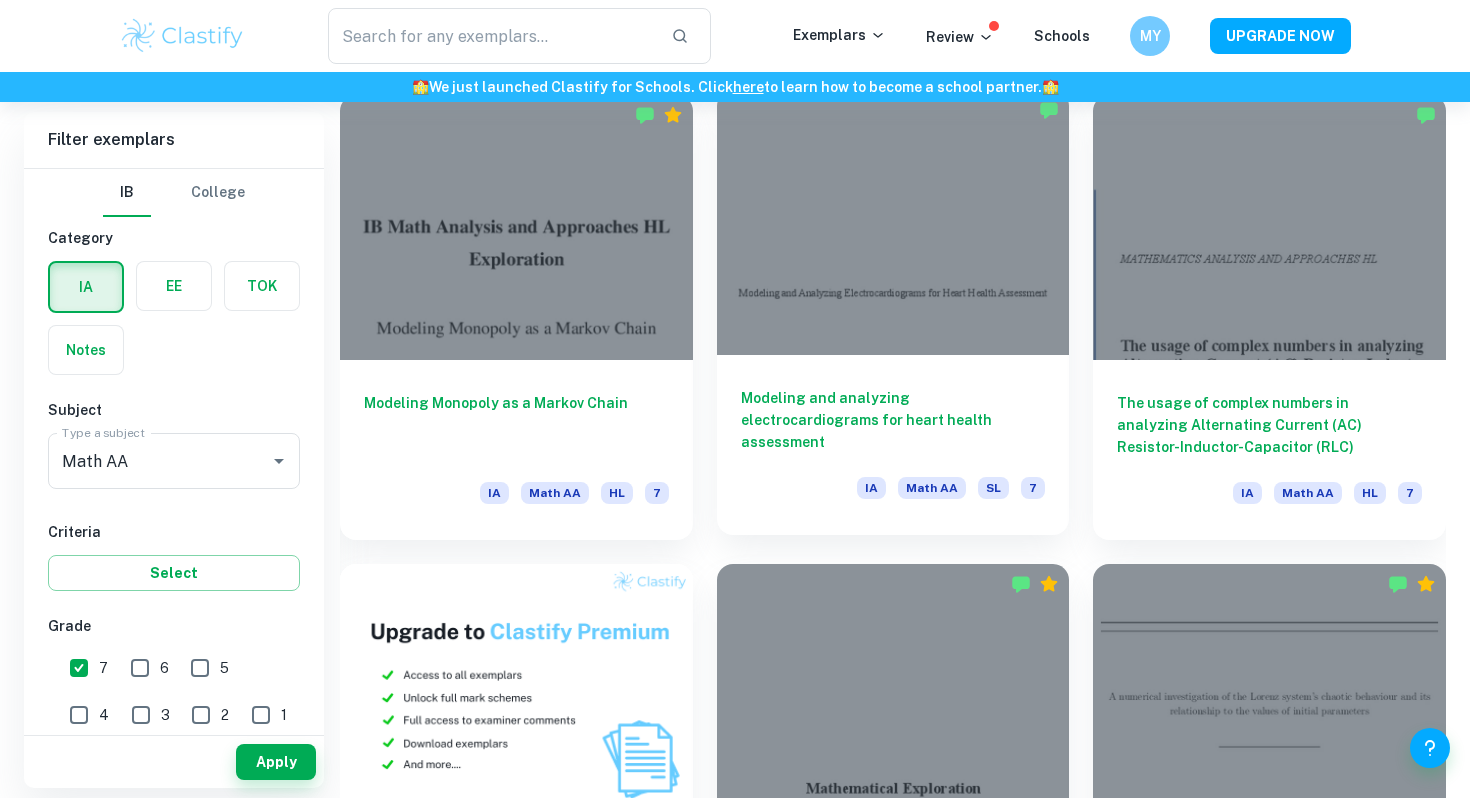 click at bounding box center [893, 222] 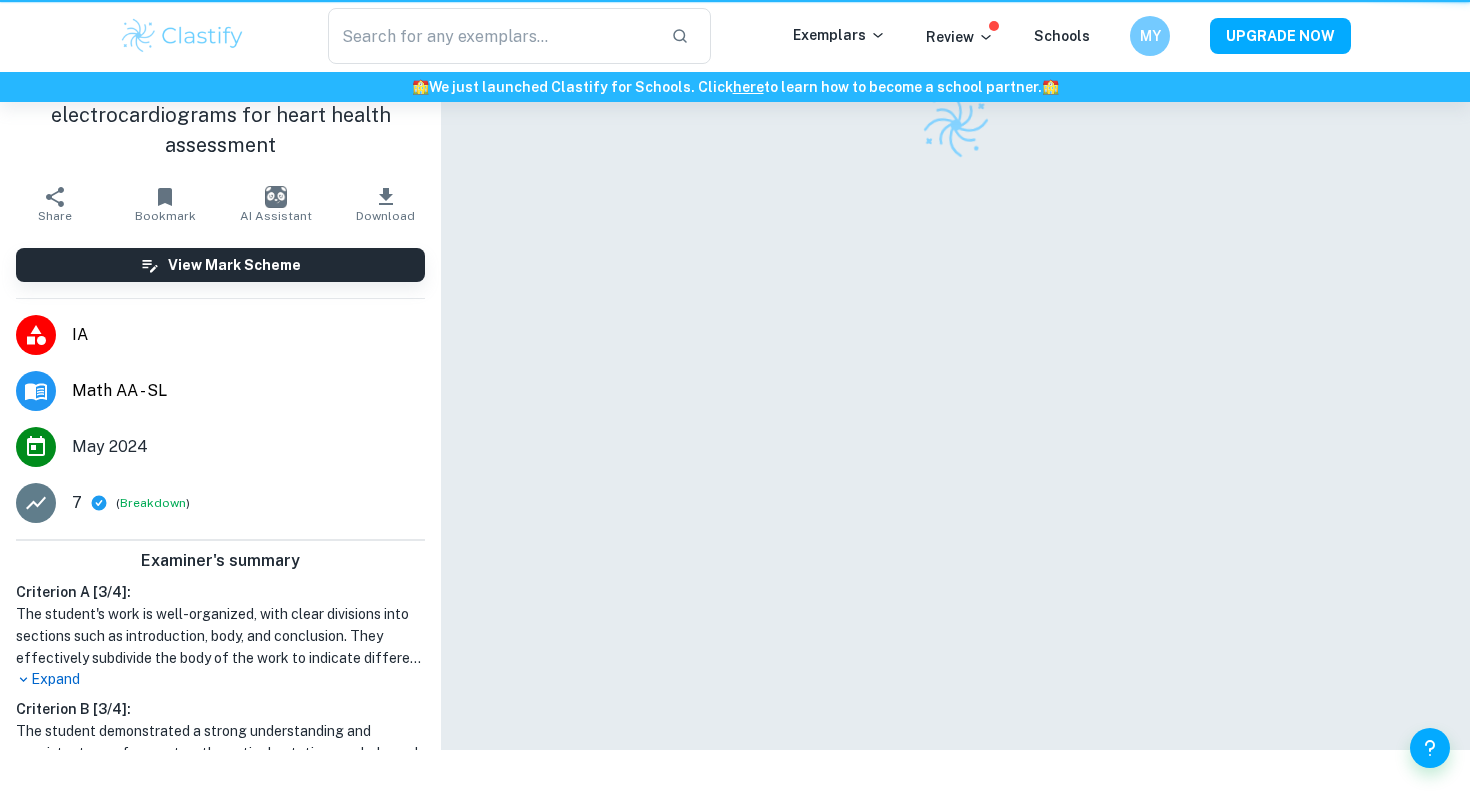 scroll, scrollTop: 0, scrollLeft: 0, axis: both 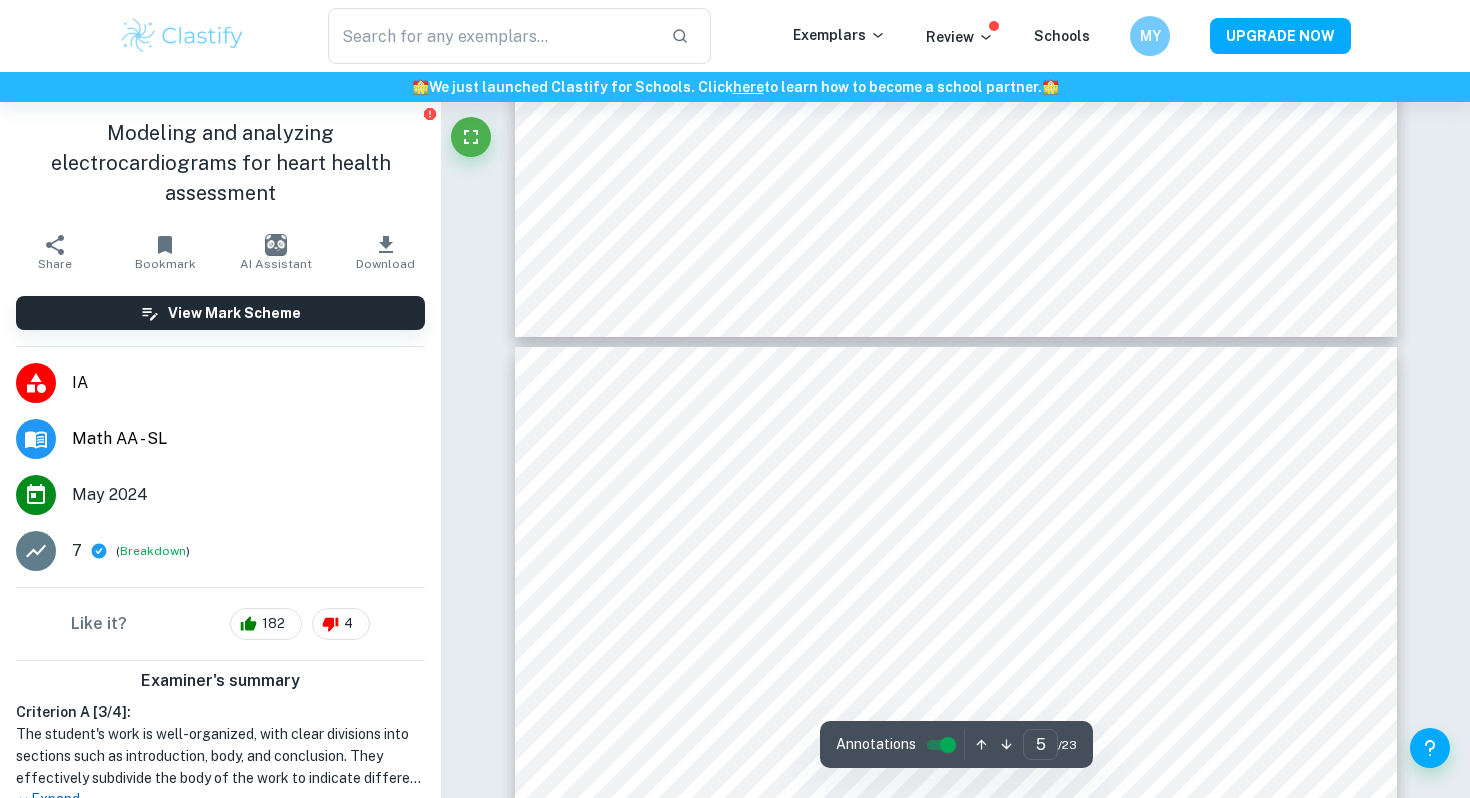 type on "6" 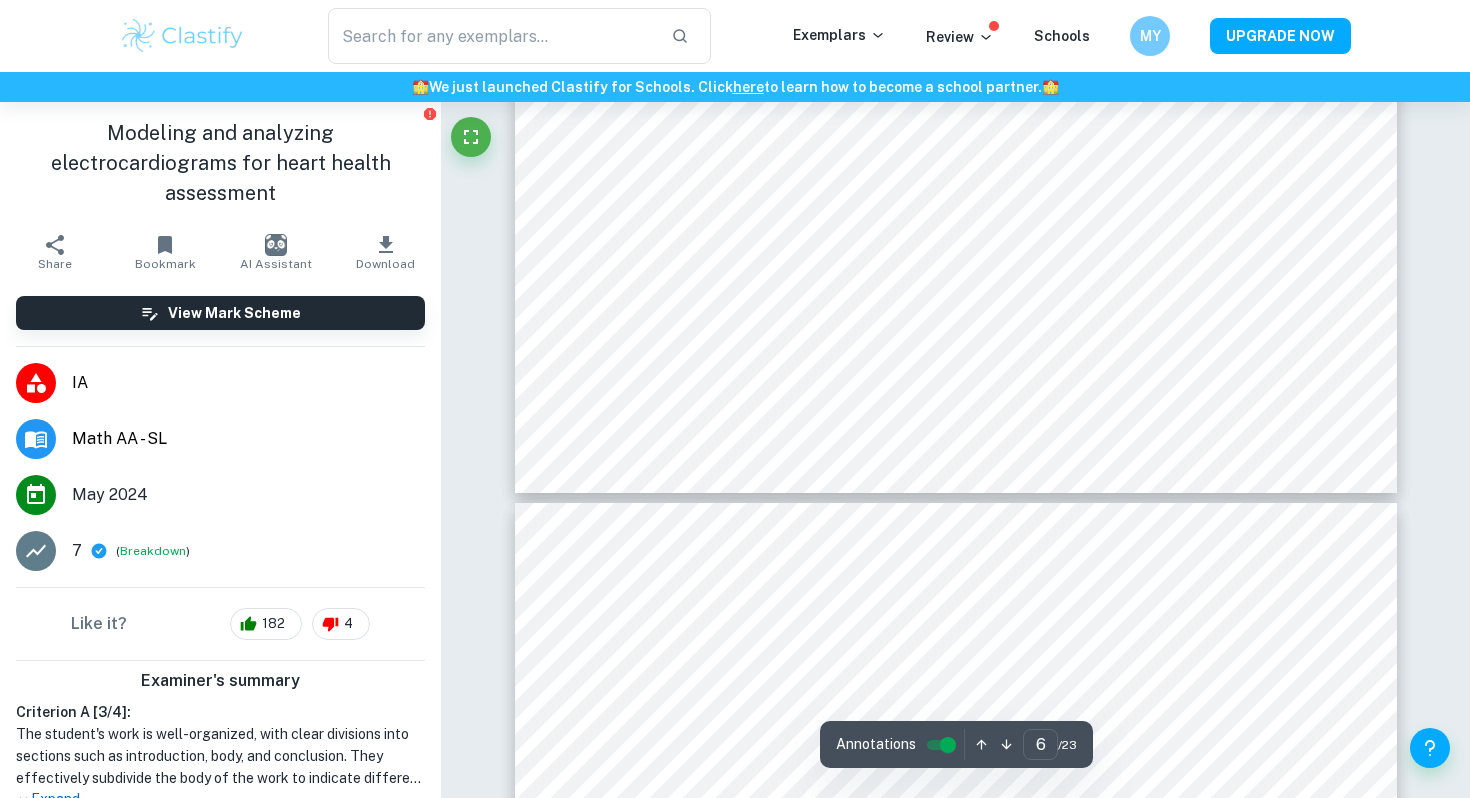 scroll, scrollTop: 7546, scrollLeft: 0, axis: vertical 